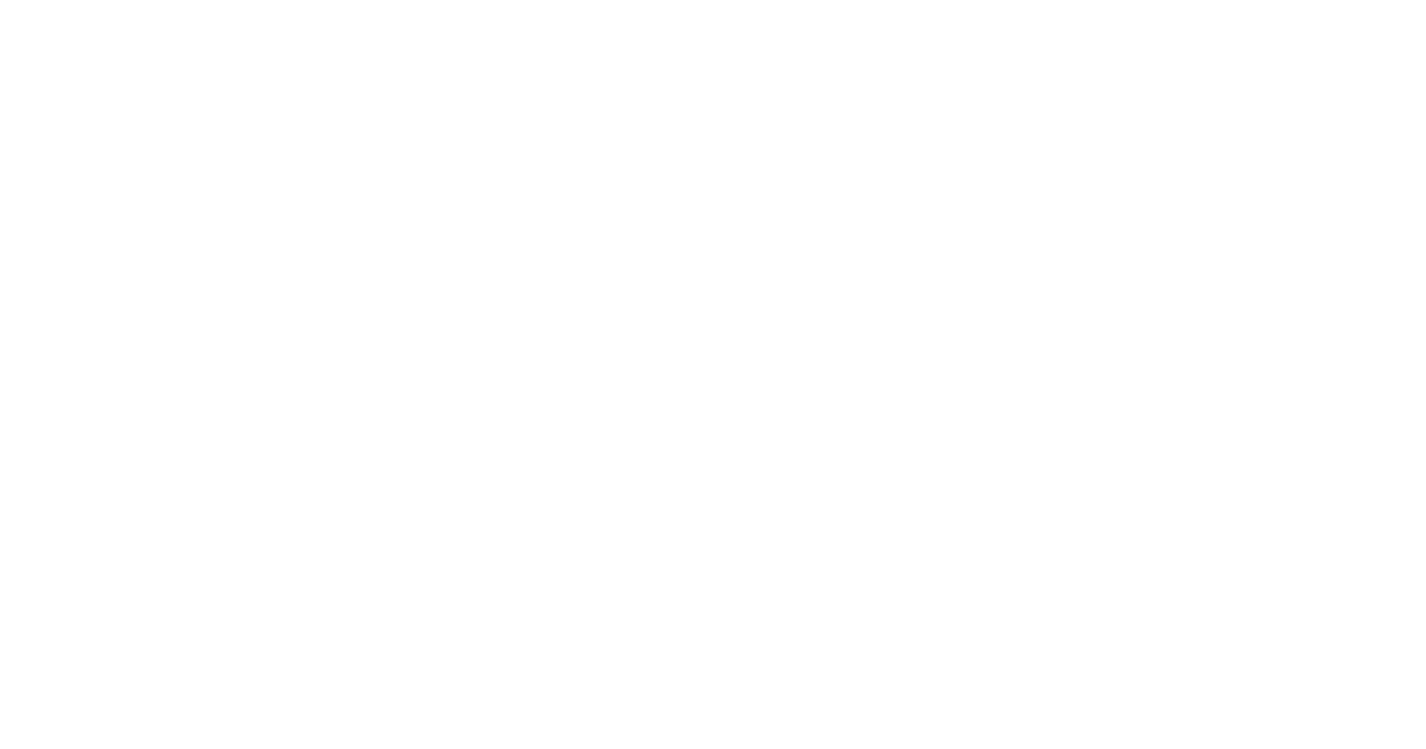scroll, scrollTop: 0, scrollLeft: 0, axis: both 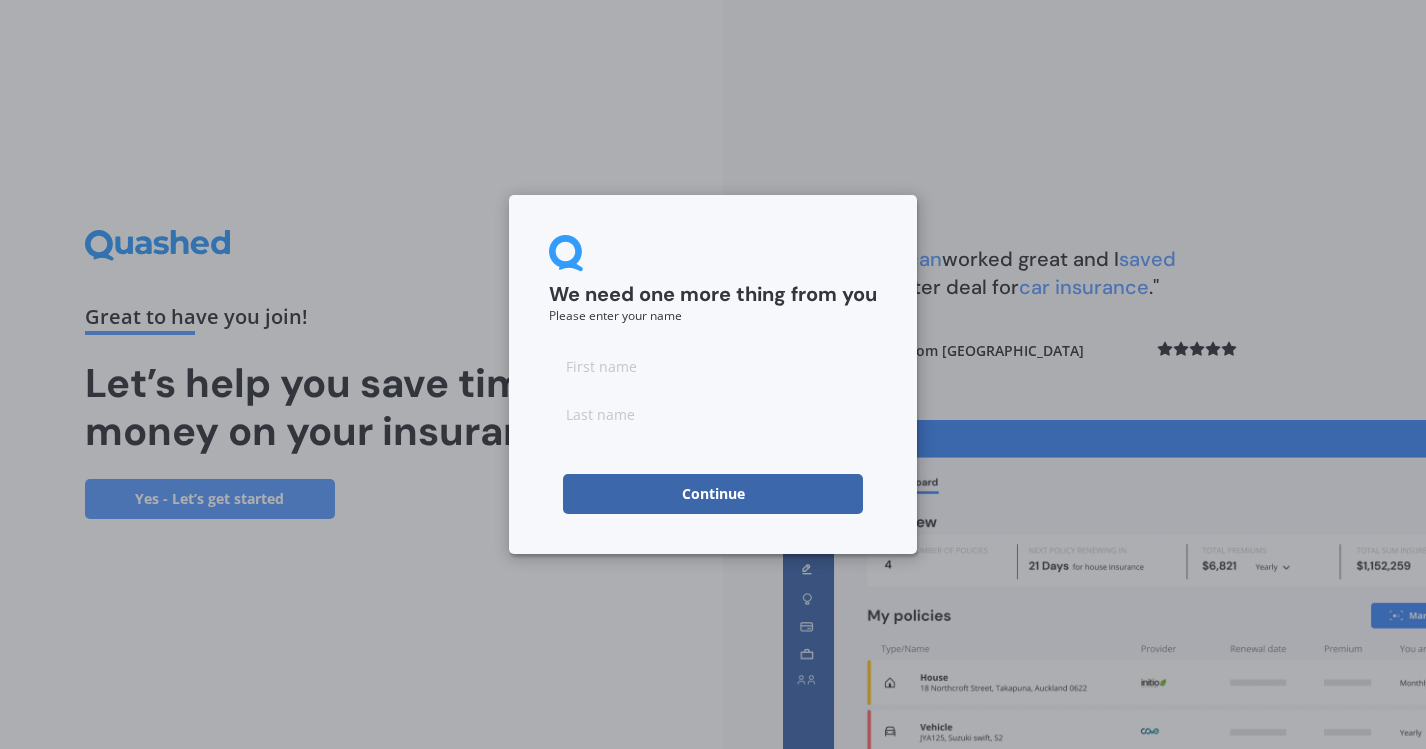 click at bounding box center (713, 390) 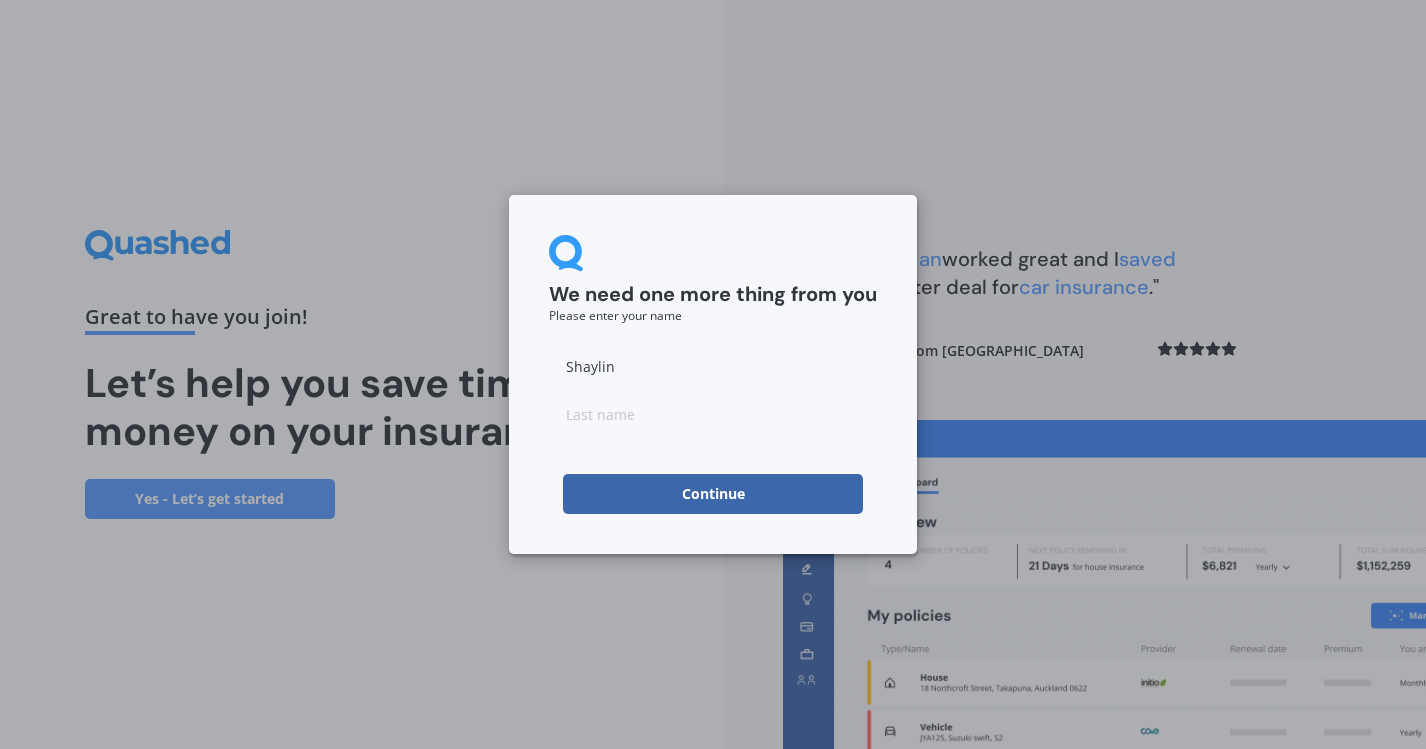 type on "Shaylin" 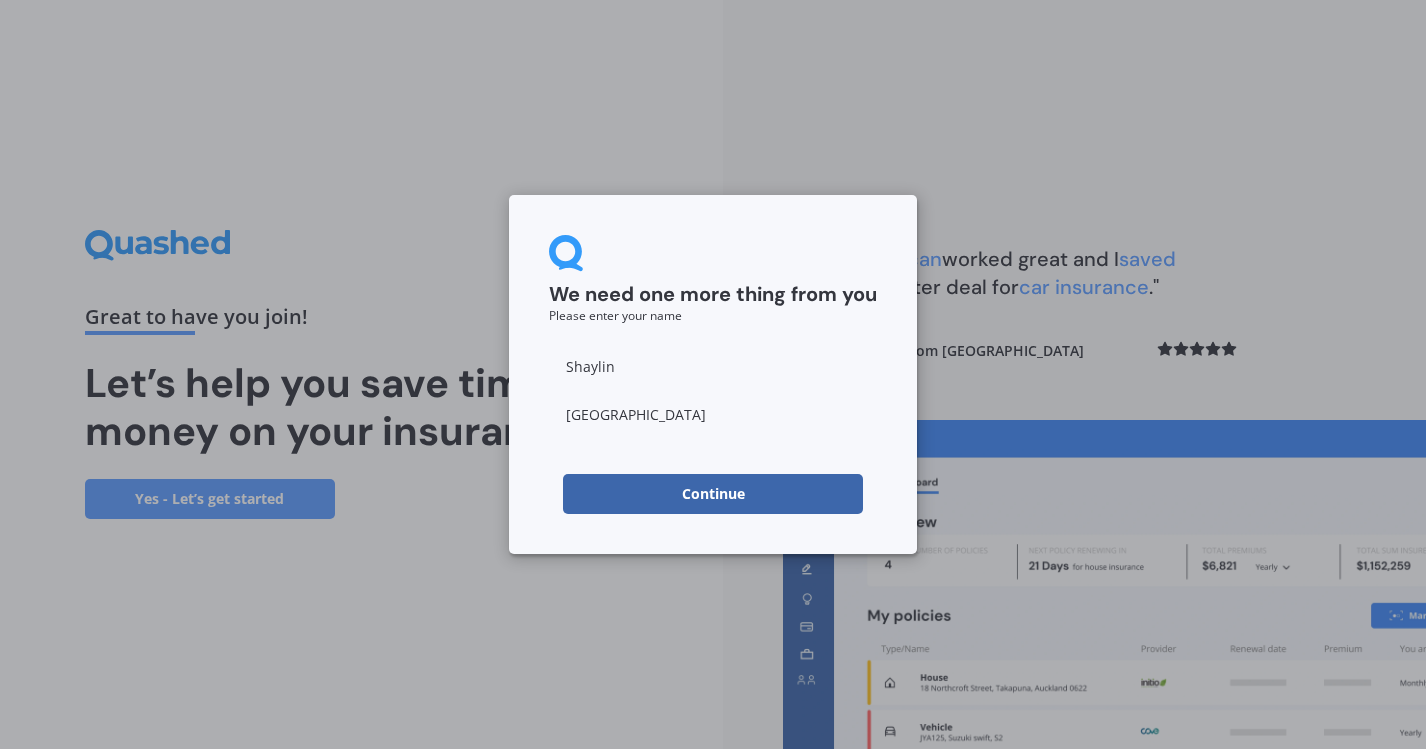 type on "Durban" 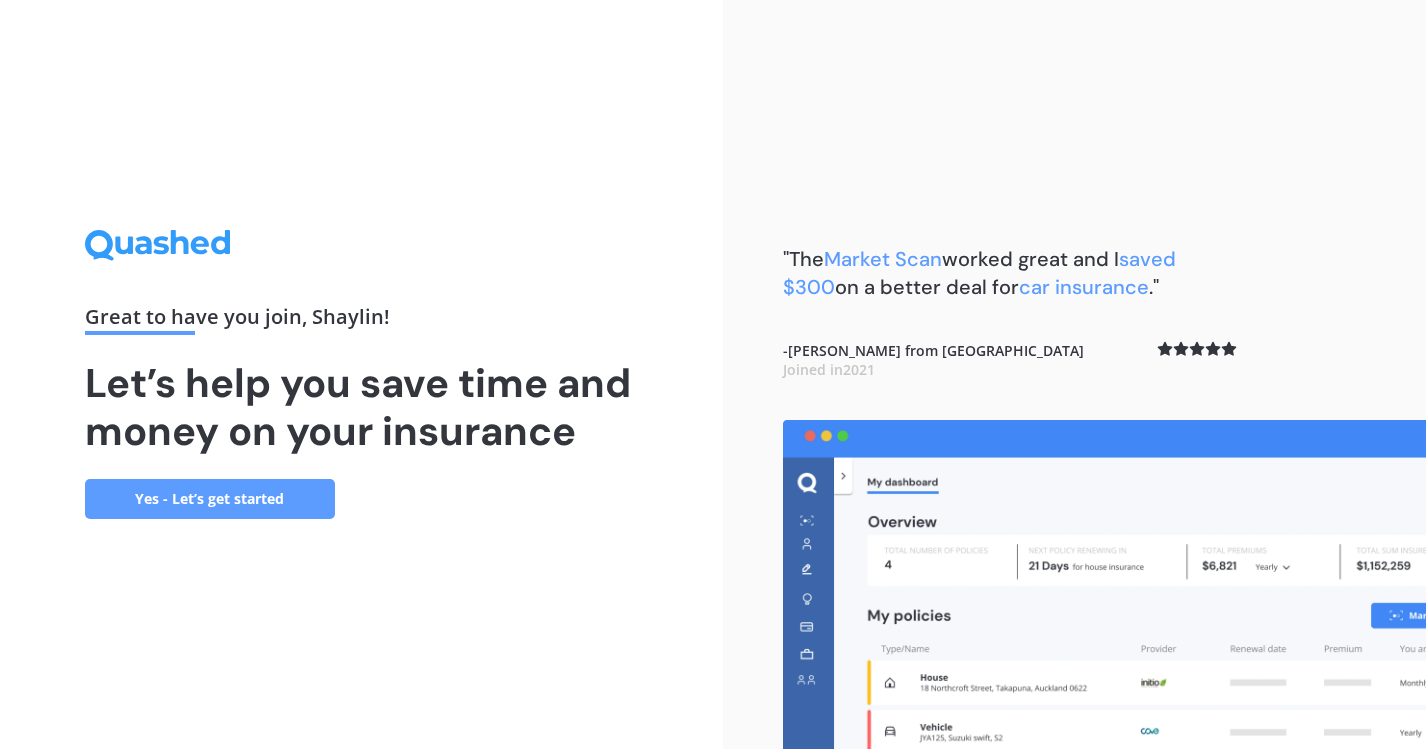 click on "Yes - Let’s get started" at bounding box center (210, 499) 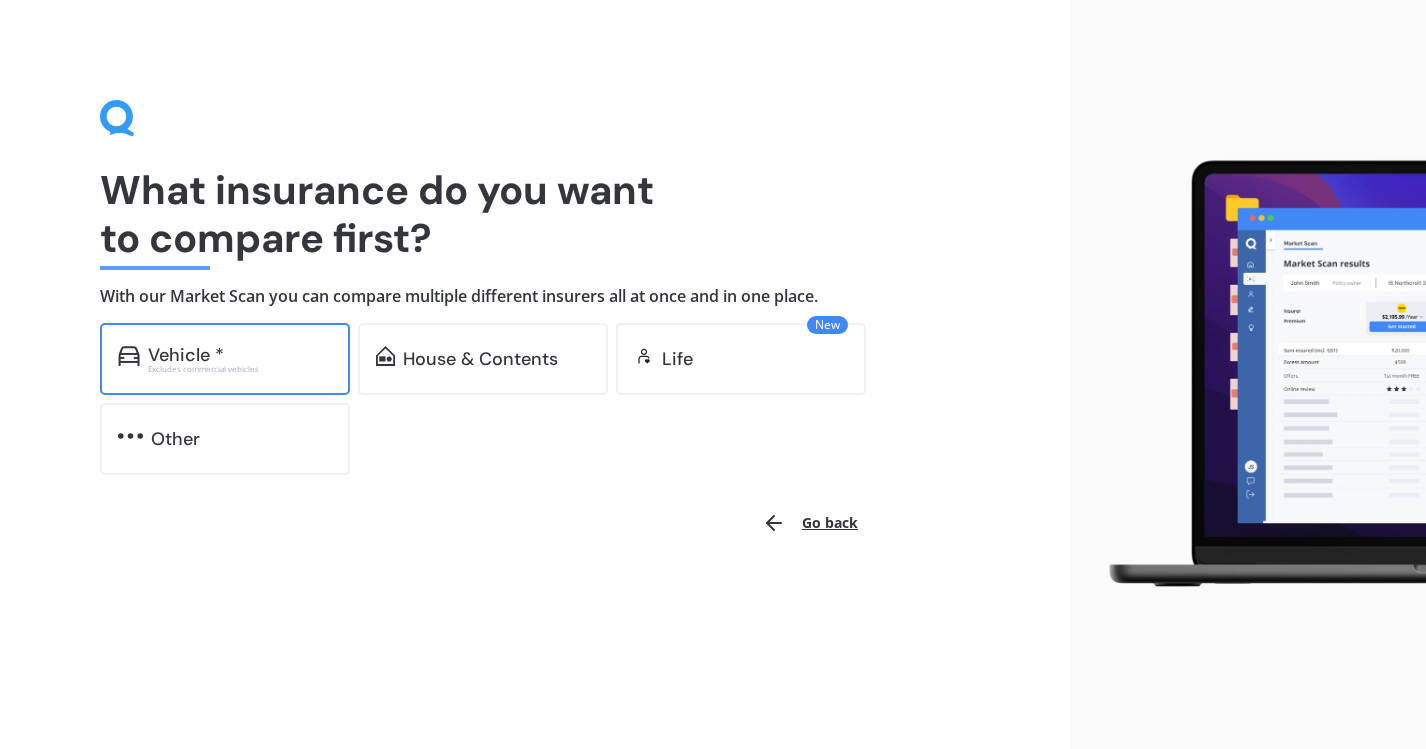 click on "Vehicle *" at bounding box center (186, 355) 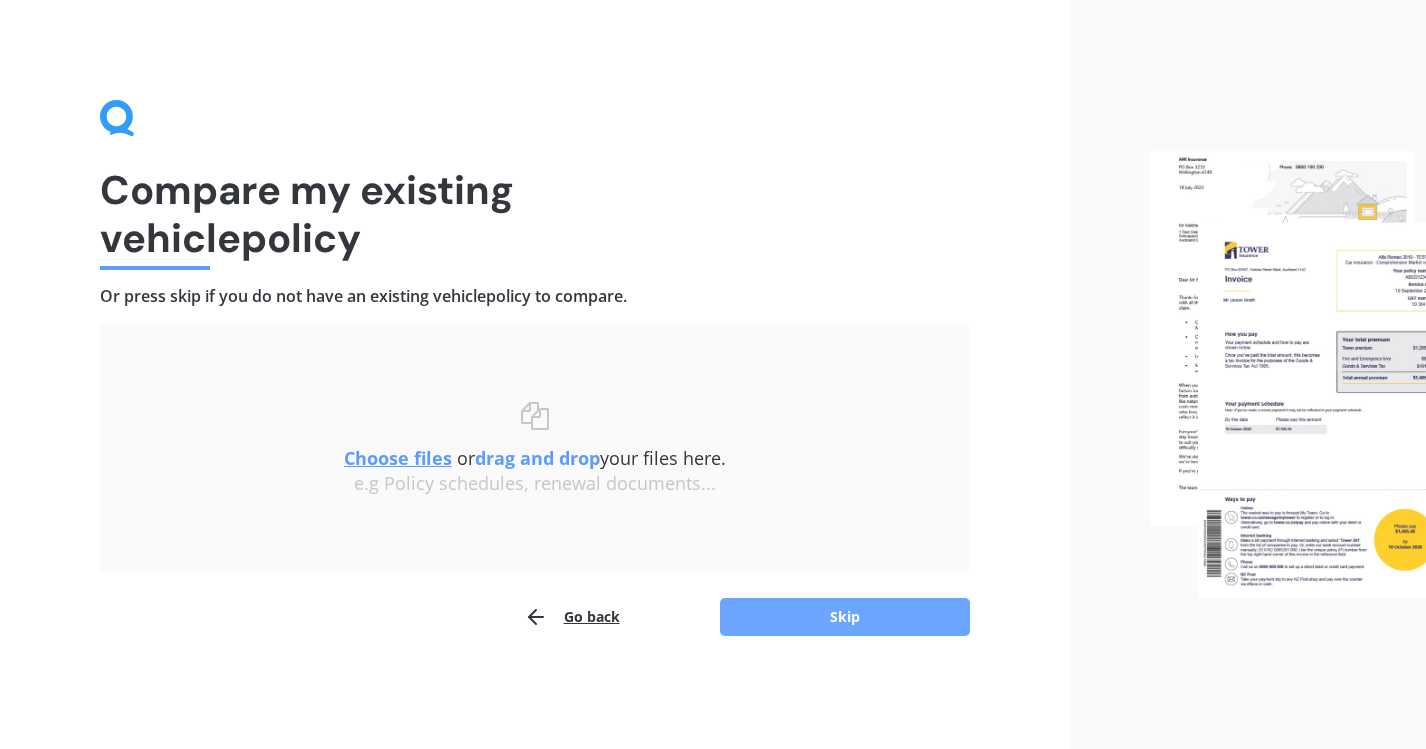 click on "Skip" at bounding box center [845, 617] 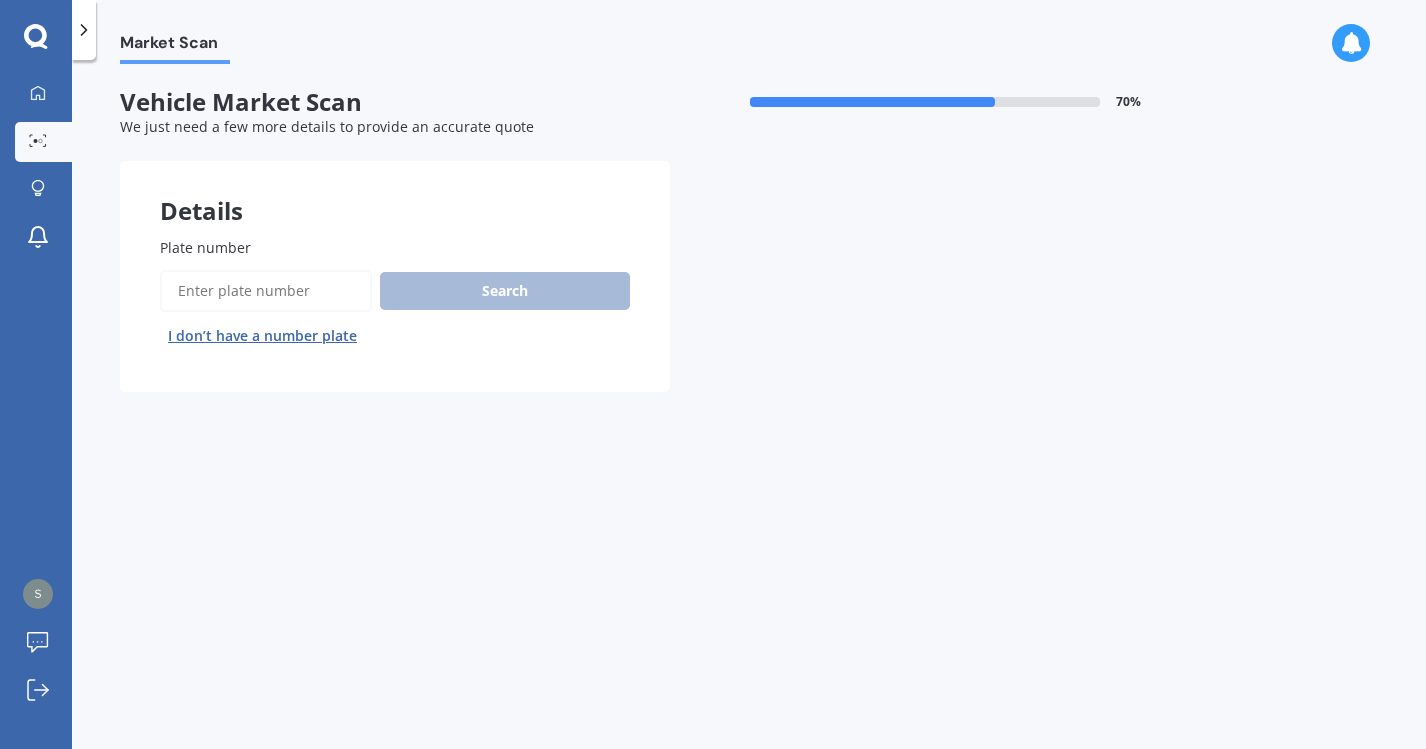 click on "Plate number" at bounding box center [266, 291] 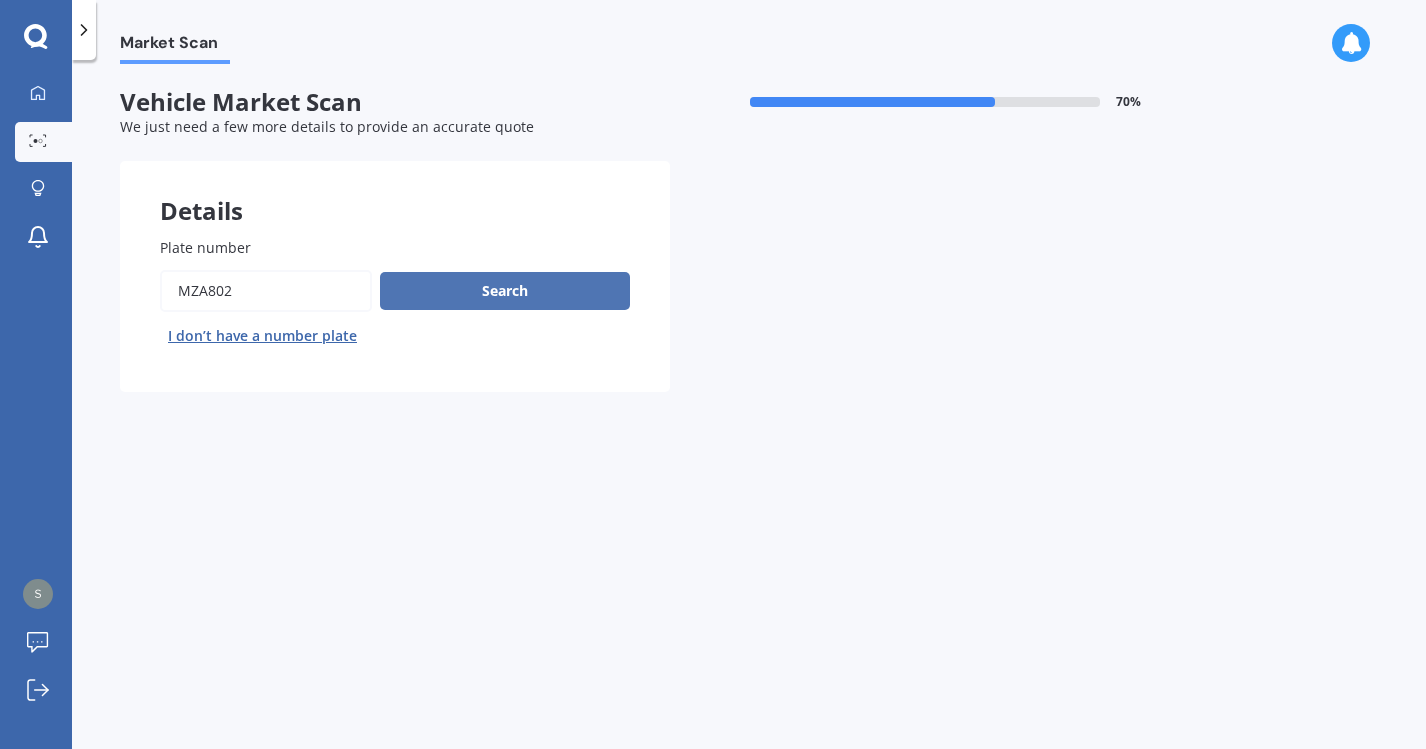type on "MZA802" 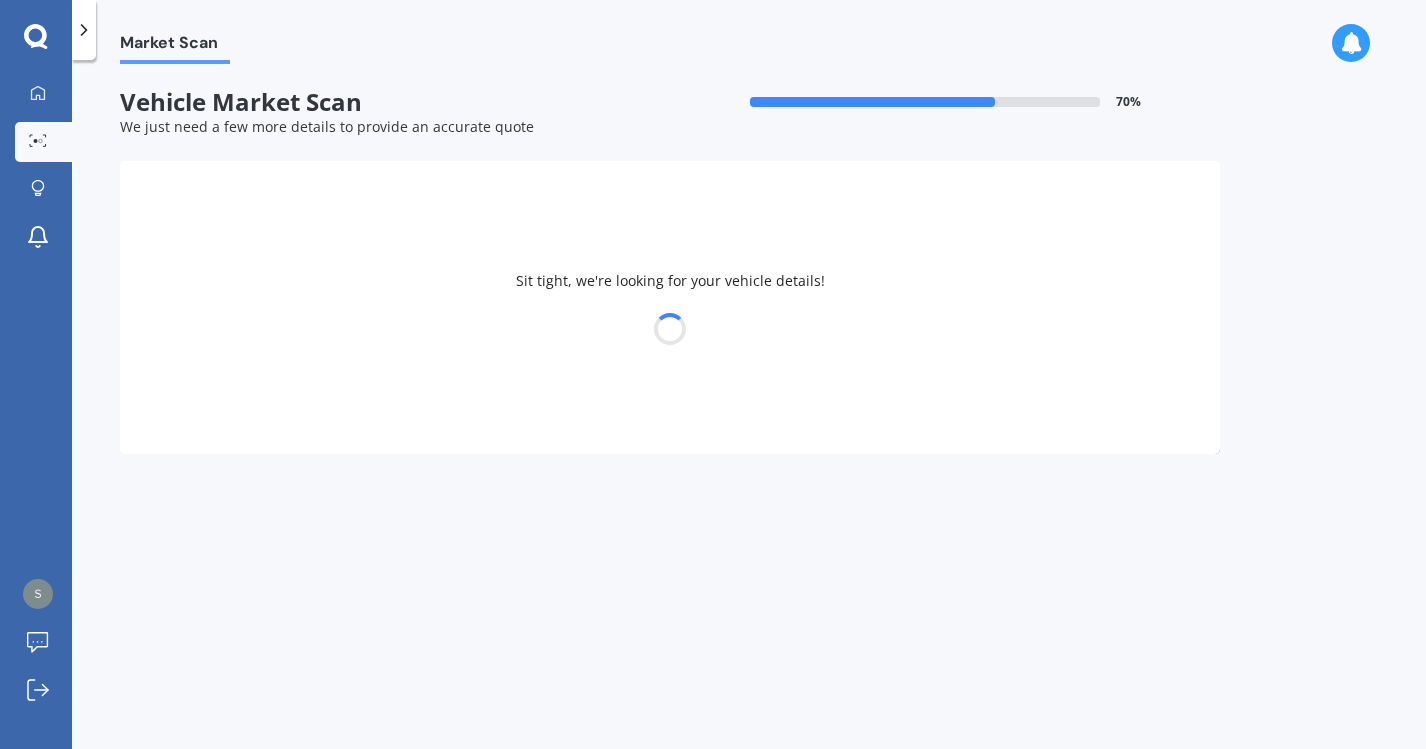 select on "MAZDA" 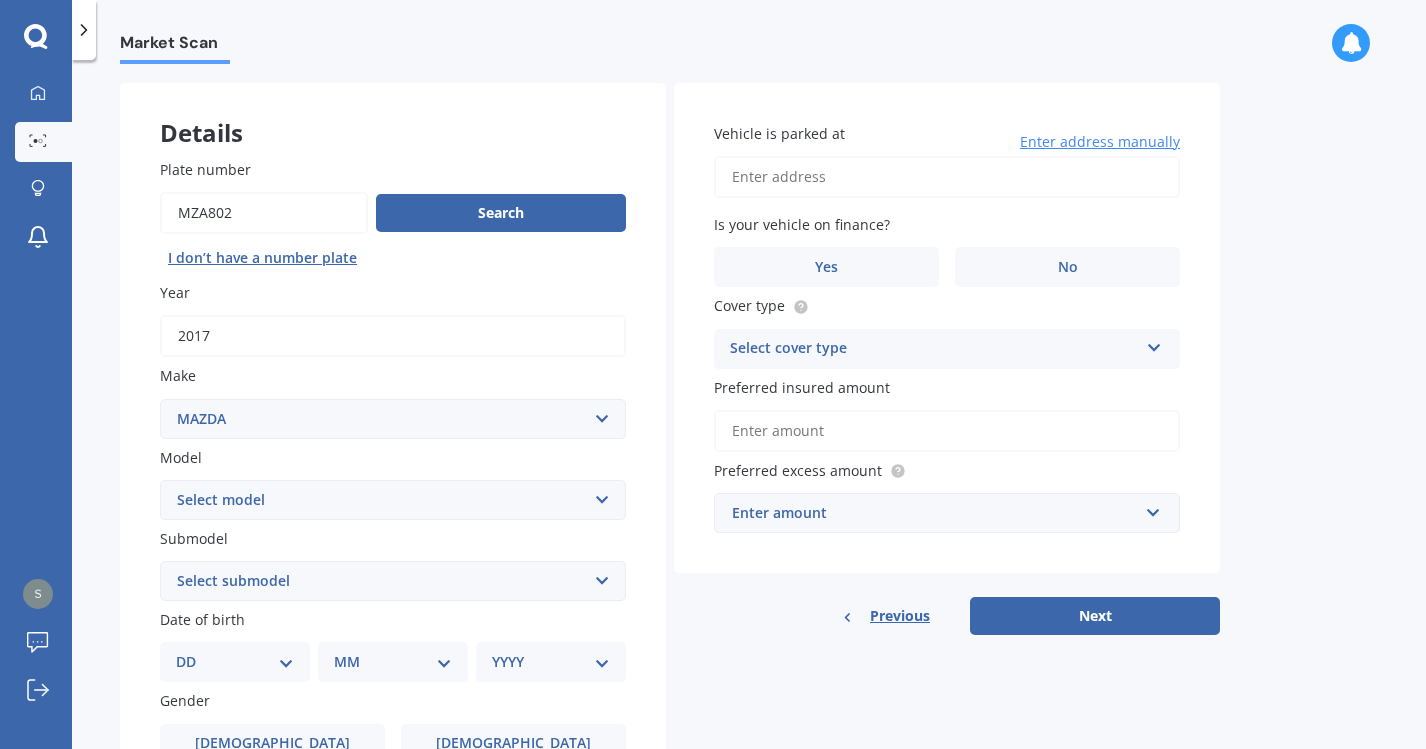 scroll, scrollTop: 106, scrollLeft: 0, axis: vertical 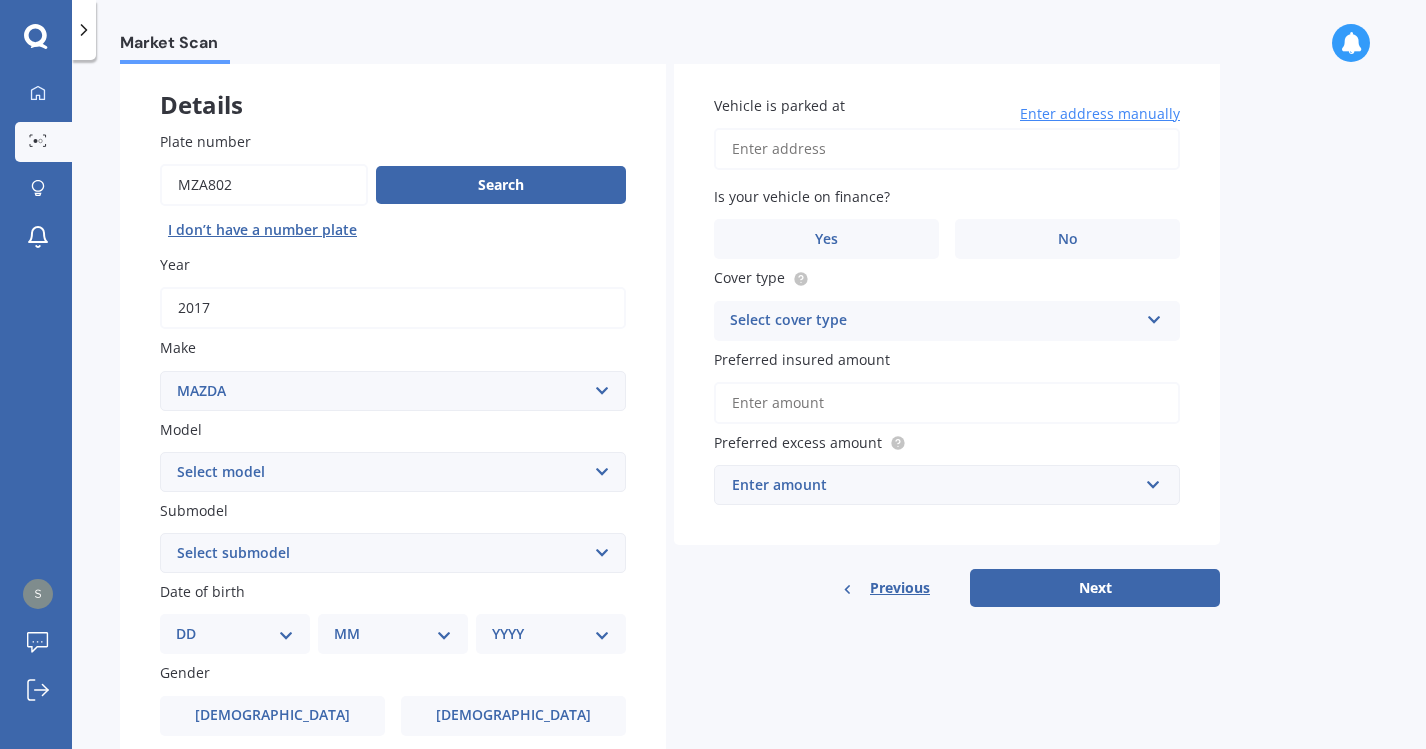 click on "Select model 121 2 3 323 323 / Familia 6 626 929 Atenza Autozam Axela AZ3 B2000 B2200 B2500 B2600 B2600i Biante Bongo Bounty BT50 Capella Cronos CX-30 CX-60 CX-8 CX-80 CX3 CX30 CX5 CX7 CX8 CX9 Demio E1800 Van E2000 E2200 Vans E2500 E2500 Van E3000 E4100 Efini Etude Eunos Familia Lantis Levante Luce Marvie Millenia MPV MS6 MS8 MS9 MX-3 MX-30 MX-5 MX-6 Neo Persona Premacy Presseo Proceed Revue Rotary RX7 RX8 Sapporo Sentia T2000 T2600 T3000 T3500 T4000 T4100 T4600 Titan 1.5/2.0 Tonnes Titan 5 Tonne Tribute Verisa" at bounding box center [393, 472] 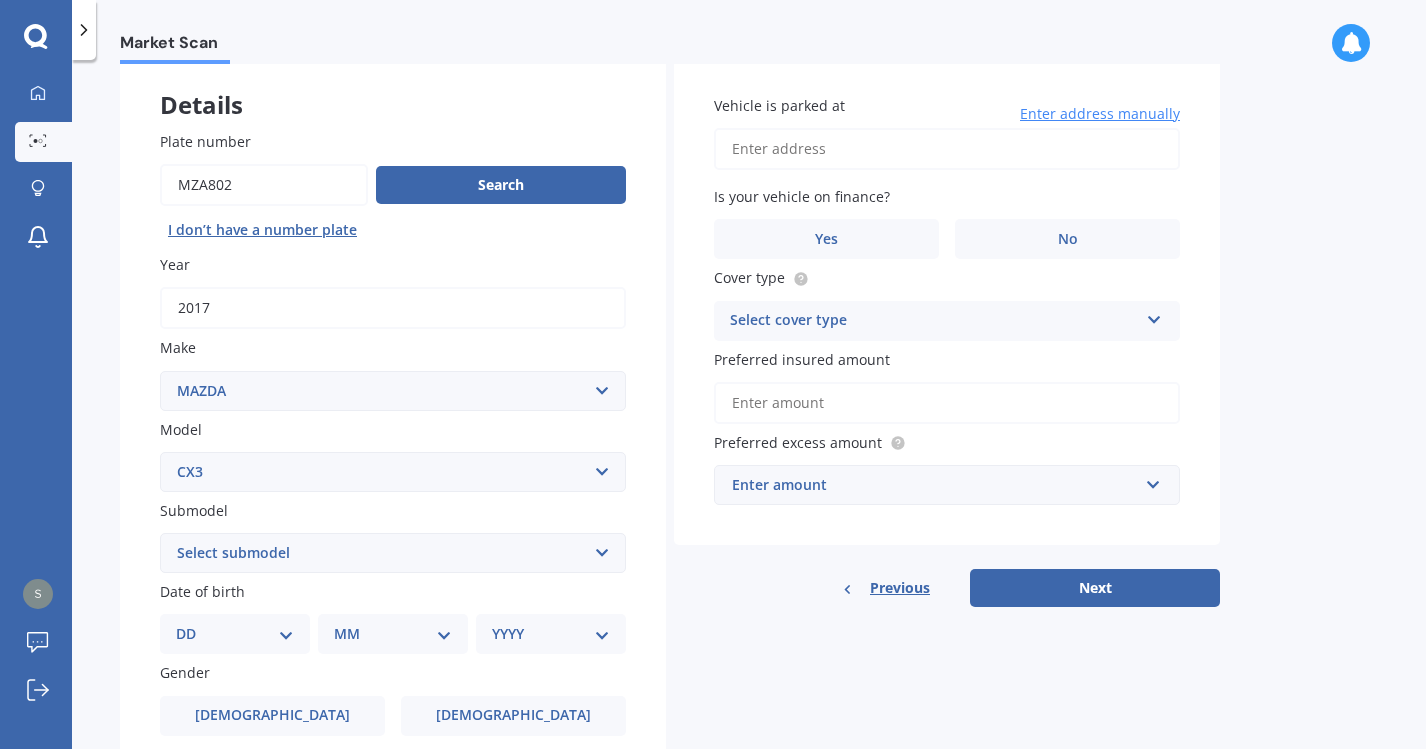click on "Select submodel AWD 1.5L GSX diesel AWD 1.5L limited diesel AWD 2.0L GSX petrol FWD 2.0L GLX petrol FWD 2.0L GSX petrol FWD 2.0L limited petrol FWD diesel FWD diesel FWD turbo diesel" at bounding box center [393, 553] 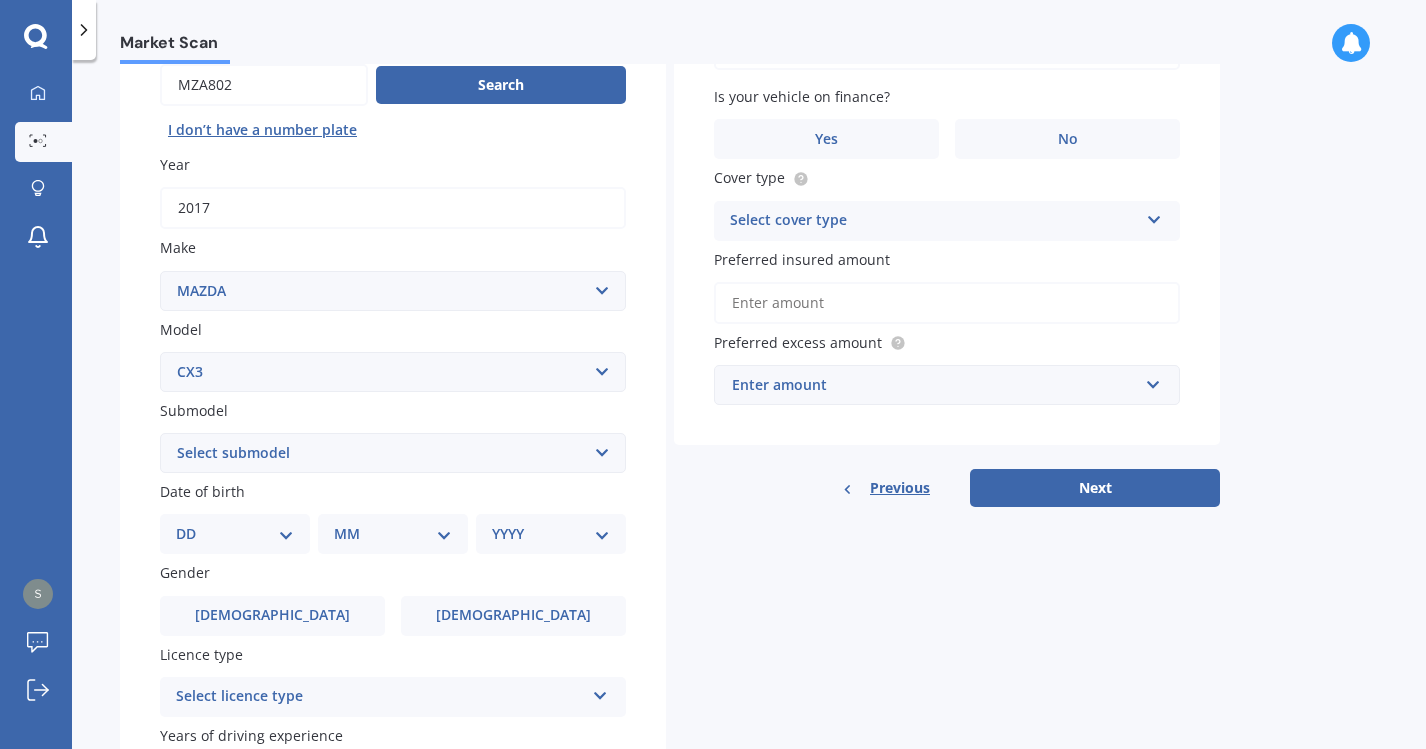scroll, scrollTop: 207, scrollLeft: 0, axis: vertical 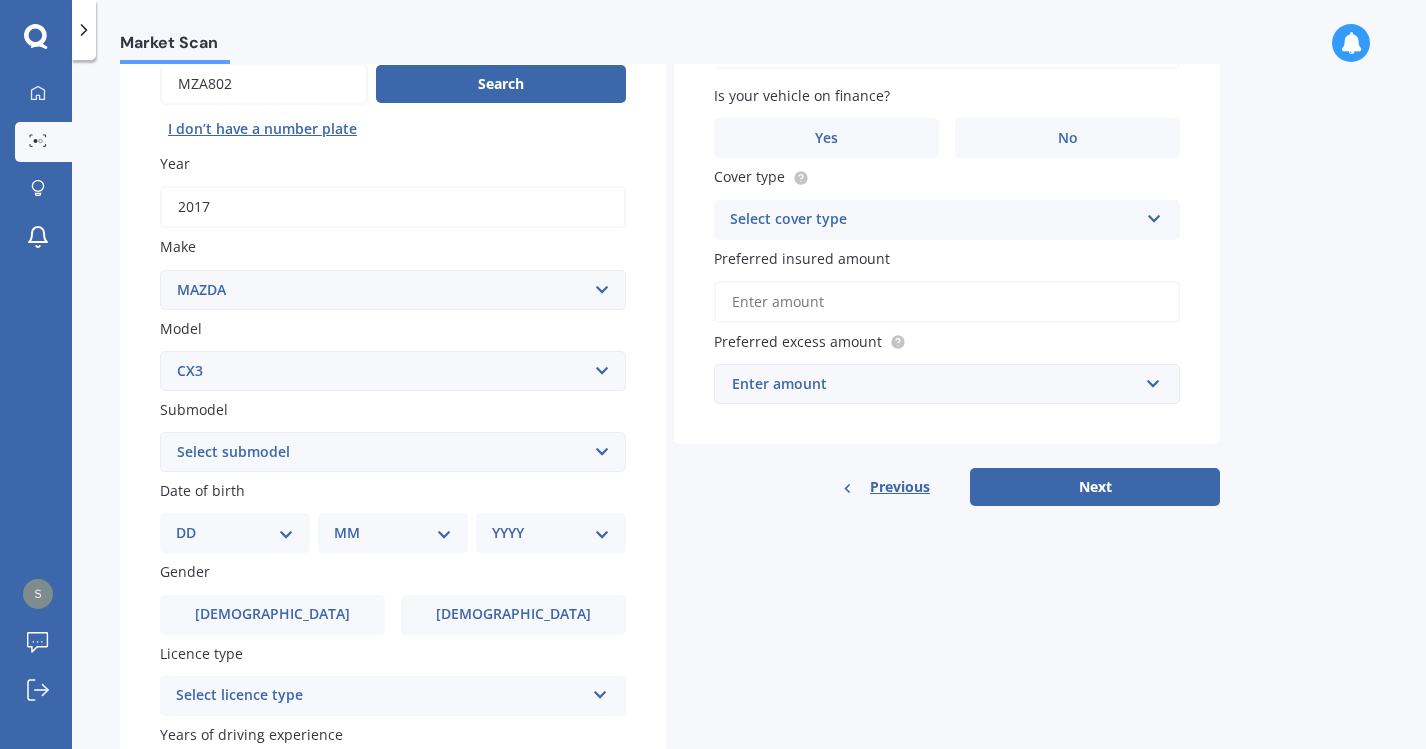 click on "DD 01 02 03 04 05 06 07 08 09 10 11 12 13 14 15 16 17 18 19 20 21 22 23 24 25 26 27 28 29 30 31" at bounding box center (235, 533) 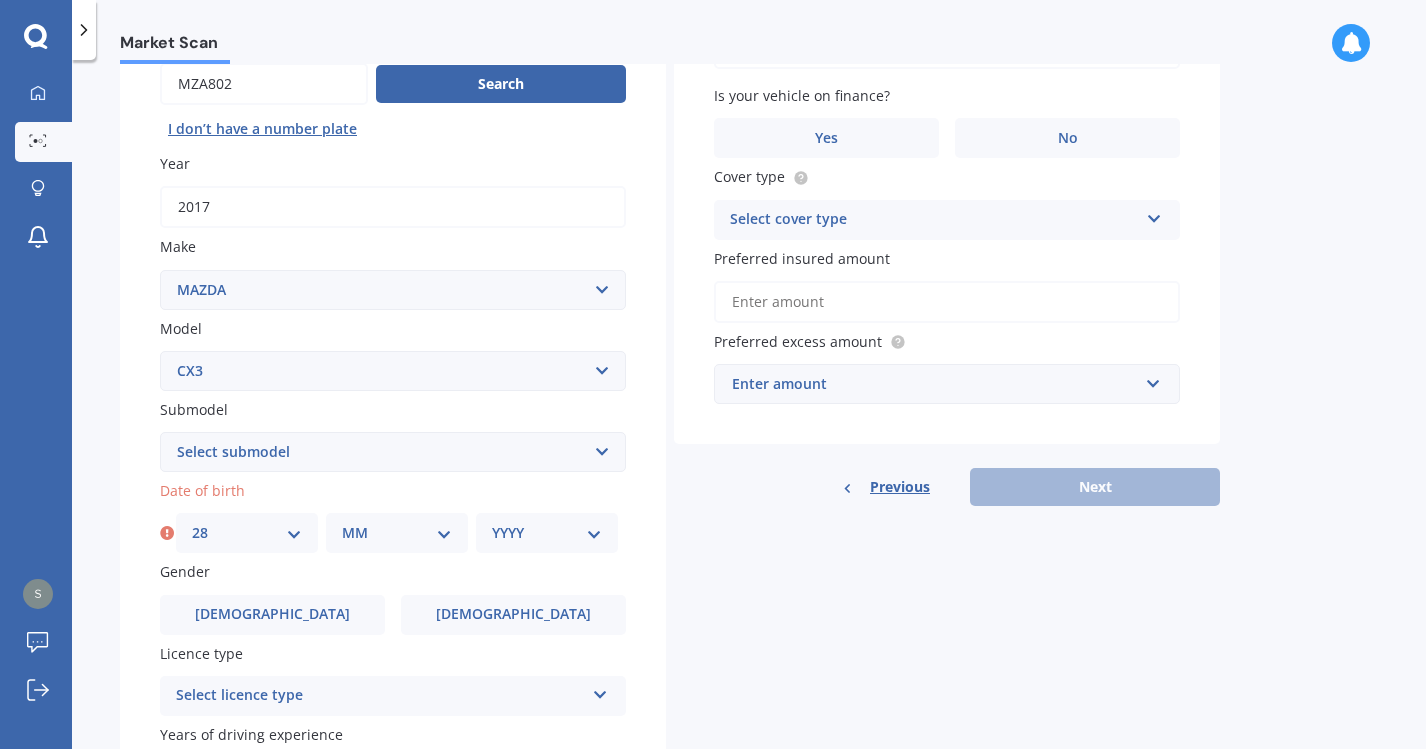 click on "MM 01 02 03 04 05 06 07 08 09 10 11 12" at bounding box center [397, 533] 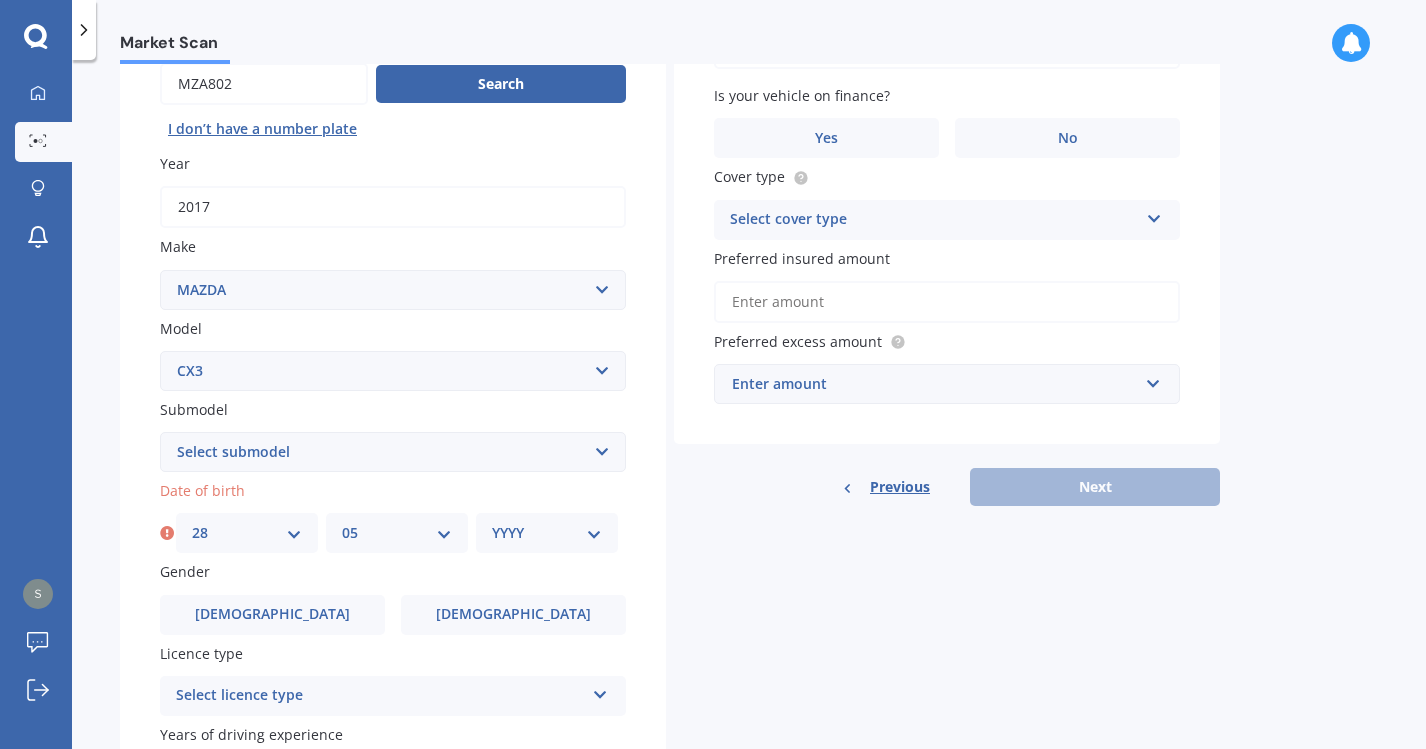click on "YYYY 2025 2024 2023 2022 2021 2020 2019 2018 2017 2016 2015 2014 2013 2012 2011 2010 2009 2008 2007 2006 2005 2004 2003 2002 2001 2000 1999 1998 1997 1996 1995 1994 1993 1992 1991 1990 1989 1988 1987 1986 1985 1984 1983 1982 1981 1980 1979 1978 1977 1976 1975 1974 1973 1972 1971 1970 1969 1968 1967 1966 1965 1964 1963 1962 1961 1960 1959 1958 1957 1956 1955 1954 1953 1952 1951 1950 1949 1948 1947 1946 1945 1944 1943 1942 1941 1940 1939 1938 1937 1936 1935 1934 1933 1932 1931 1930 1929 1928 1927 1926" at bounding box center [547, 533] 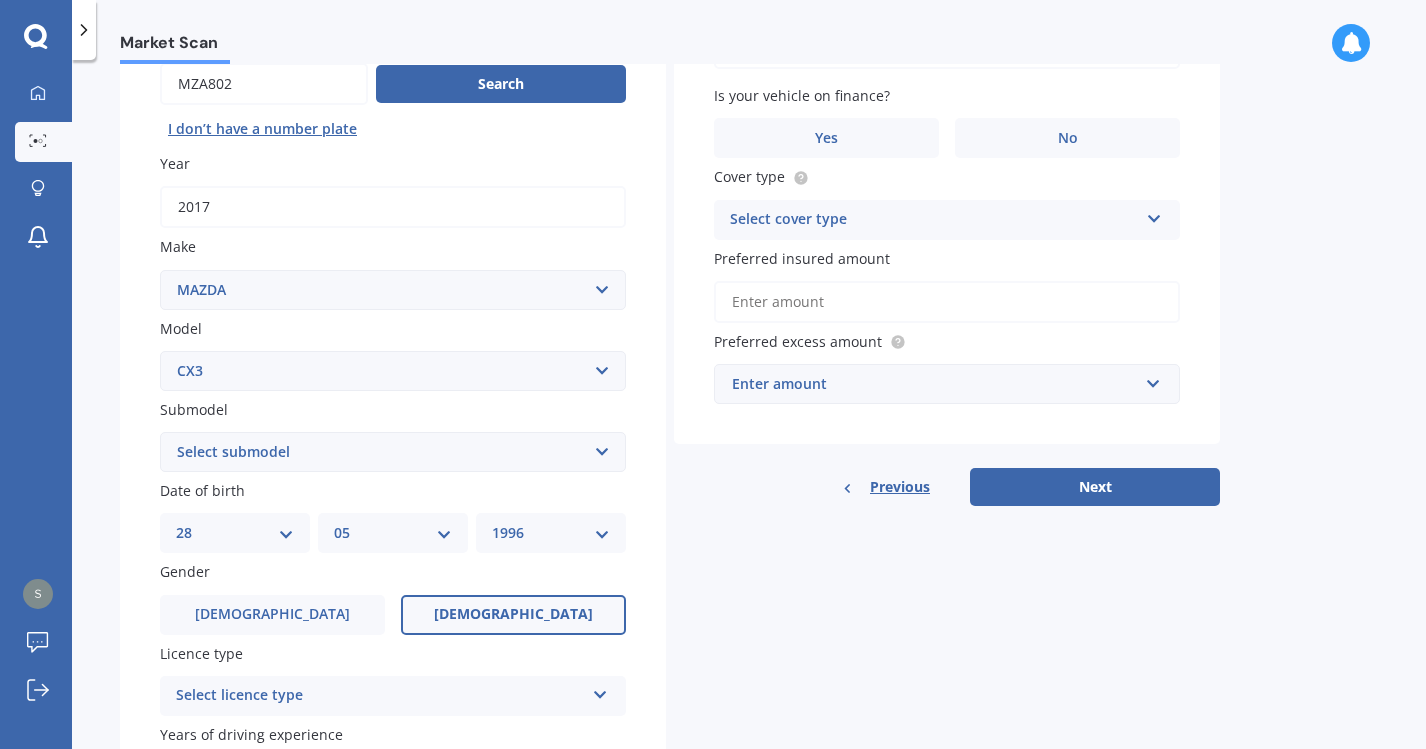 click on "Female" at bounding box center (513, 615) 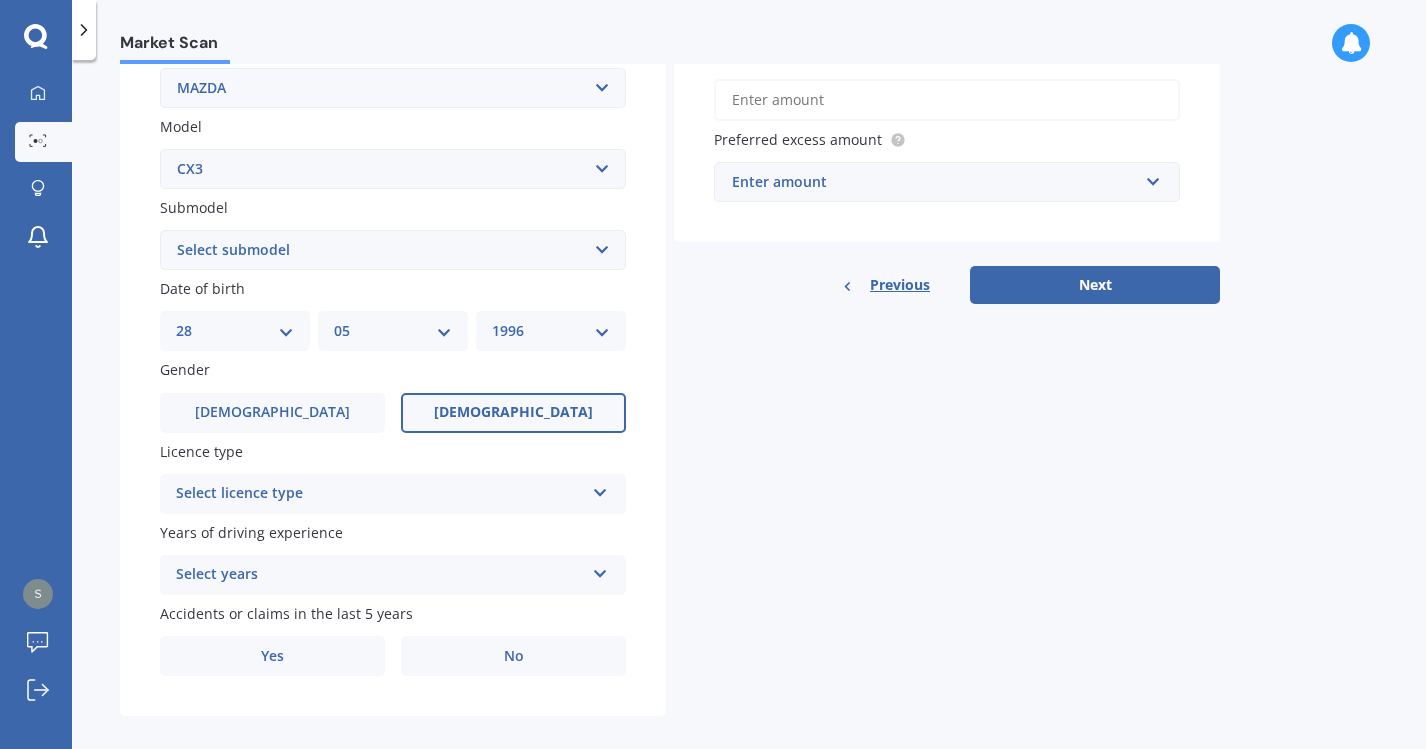 scroll, scrollTop: 410, scrollLeft: 0, axis: vertical 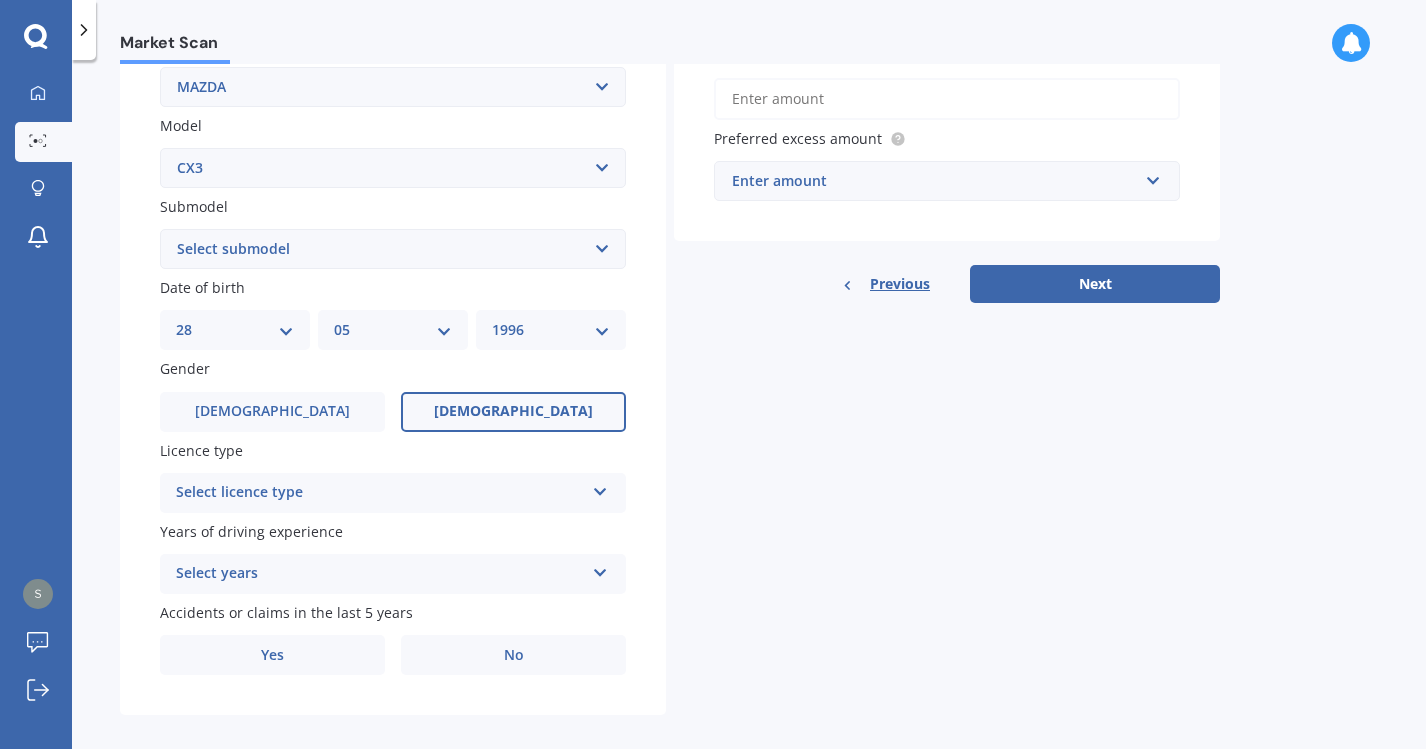 click on "Select licence type" at bounding box center (380, 493) 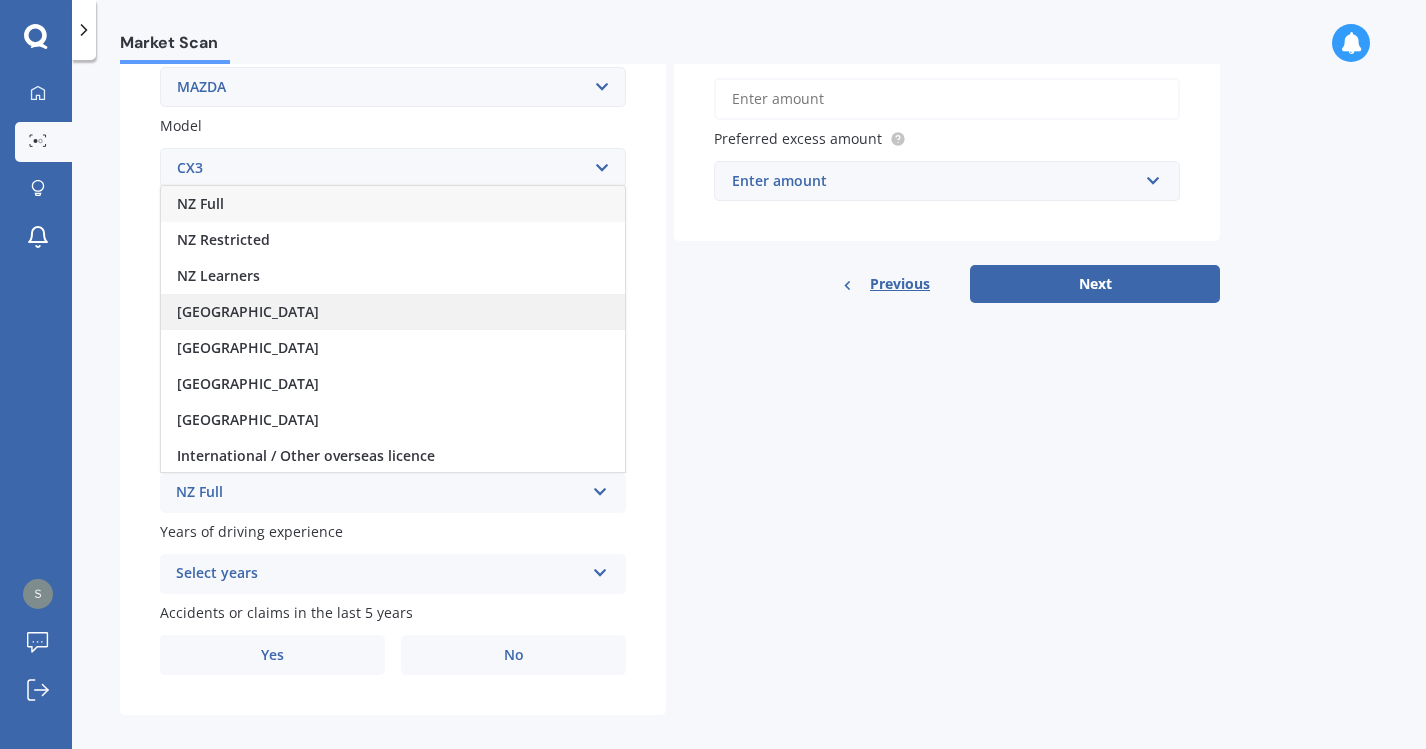 click on "Australia" at bounding box center [248, 311] 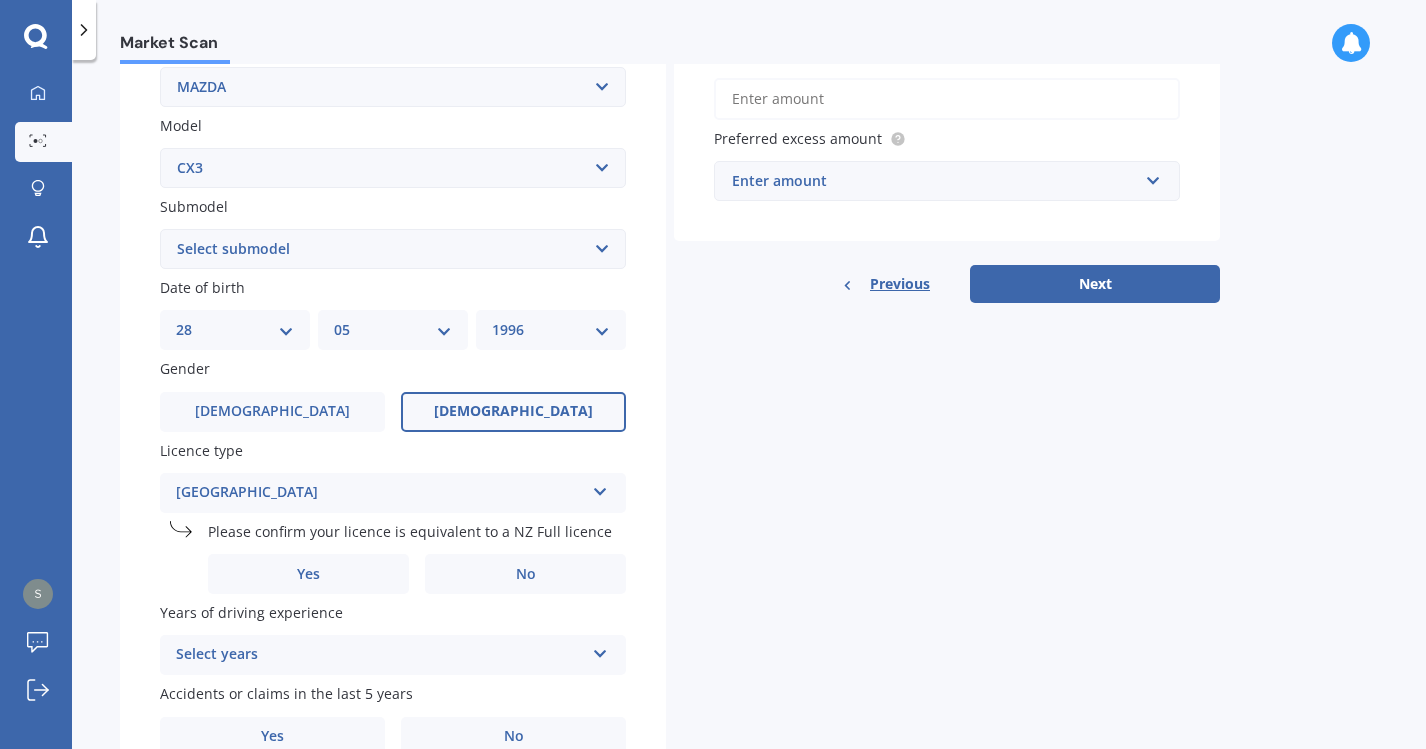 click on "Plate number Search I don’t have a number plate Year 2017 Make Select make AC ALFA ROMEO ASTON MARTIN AUDI AUSTIN BEDFORD Bentley BMW BYD CADILLAC CAN-AM CHERY CHEVROLET CHRYSLER Citroen CRUISEAIR CUPRA DAEWOO DAIHATSU DAIMLER DAMON DIAHATSU DODGE EXOCET FACTORY FIVE FERRARI FIAT Fiord FLEETWOOD FORD FOTON FRASER GEELY GENESIS GEORGIE BOY GMC GREAT WALL GWM HAVAL HILLMAN HINO HOLDEN HOLIDAY RAMBLER HONDA HUMMER HYUNDAI INFINITI ISUZU IVECO JAC JAECOO JAGUAR JEEP KGM KIA LADA LAMBORGHINI LANCIA LANDROVER LDV LEXUS LINCOLN LOTUS LUNAR M.G M.G. MAHINDRA MASERATI MAZDA MCLAREN MERCEDES AMG Mercedes Benz MERCEDES-AMG MERCURY MINI MITSUBISHI MORGAN MORRIS NEWMAR Nissan OMODA OPEL OXFORD PEUGEOT Plymouth Polestar PONTIAC PORSCHE PROTON RAM Range Rover Rayne RENAULT ROLLS ROYCE ROVER SAAB SATURN SEAT SHELBY SKODA SMART SSANGYONG SUBARU SUZUKI TATA TESLA TIFFIN Toyota TRIUMPH TVR Vauxhall VOLKSWAGEN VOLVO WESTFIELD WINNEBAGO ZX Model Select model 121 2 3 323 323 / Familia 6 626 929 Atenza Autozam Axela AZ3 B2000 CX3" at bounding box center (393, 292) 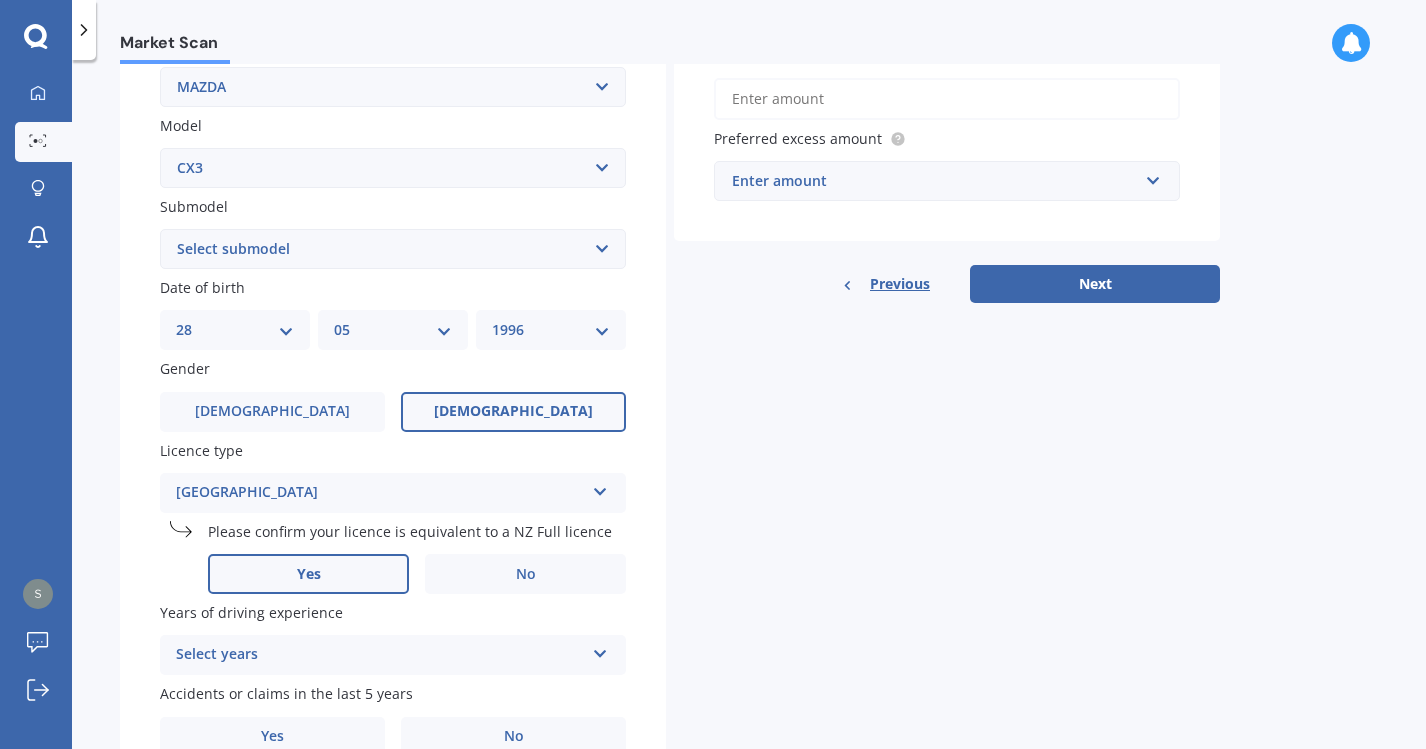 click on "Yes" at bounding box center [308, 574] 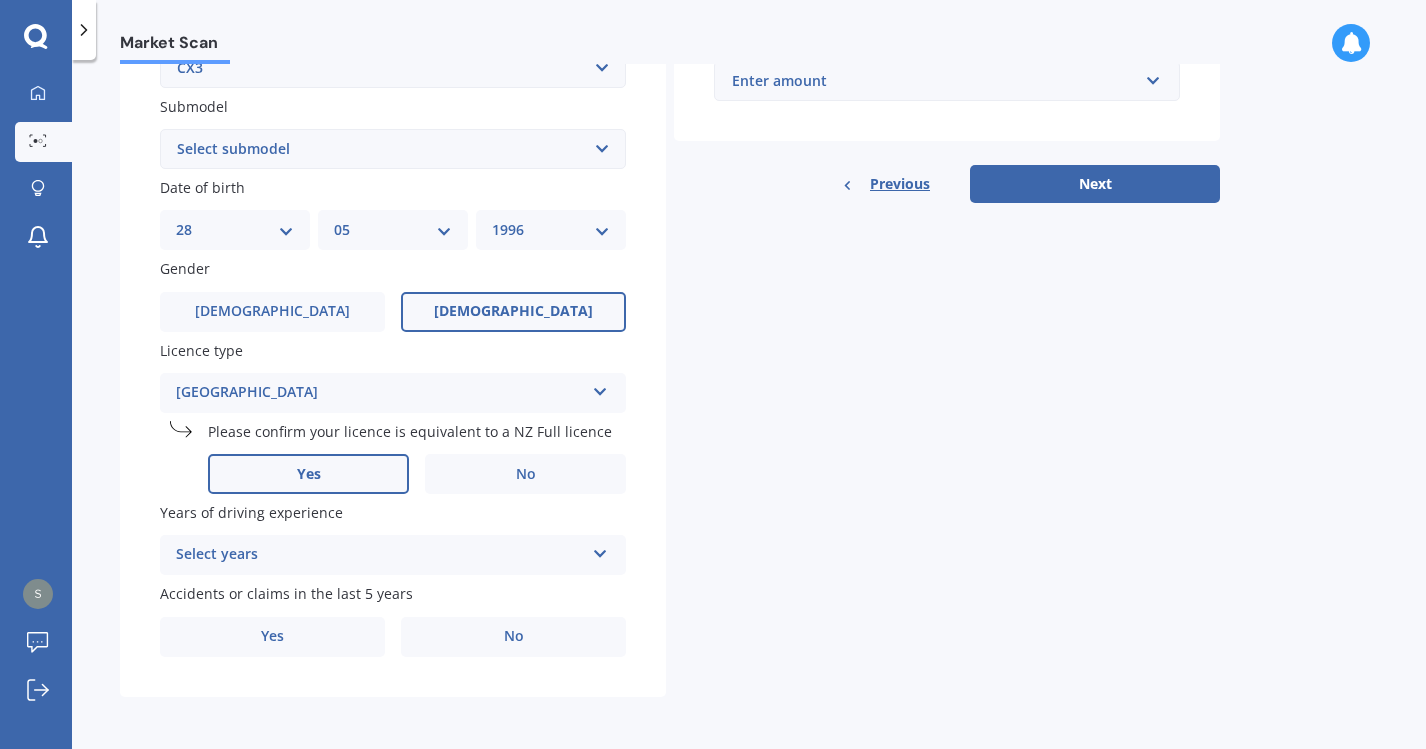 scroll, scrollTop: 515, scrollLeft: 0, axis: vertical 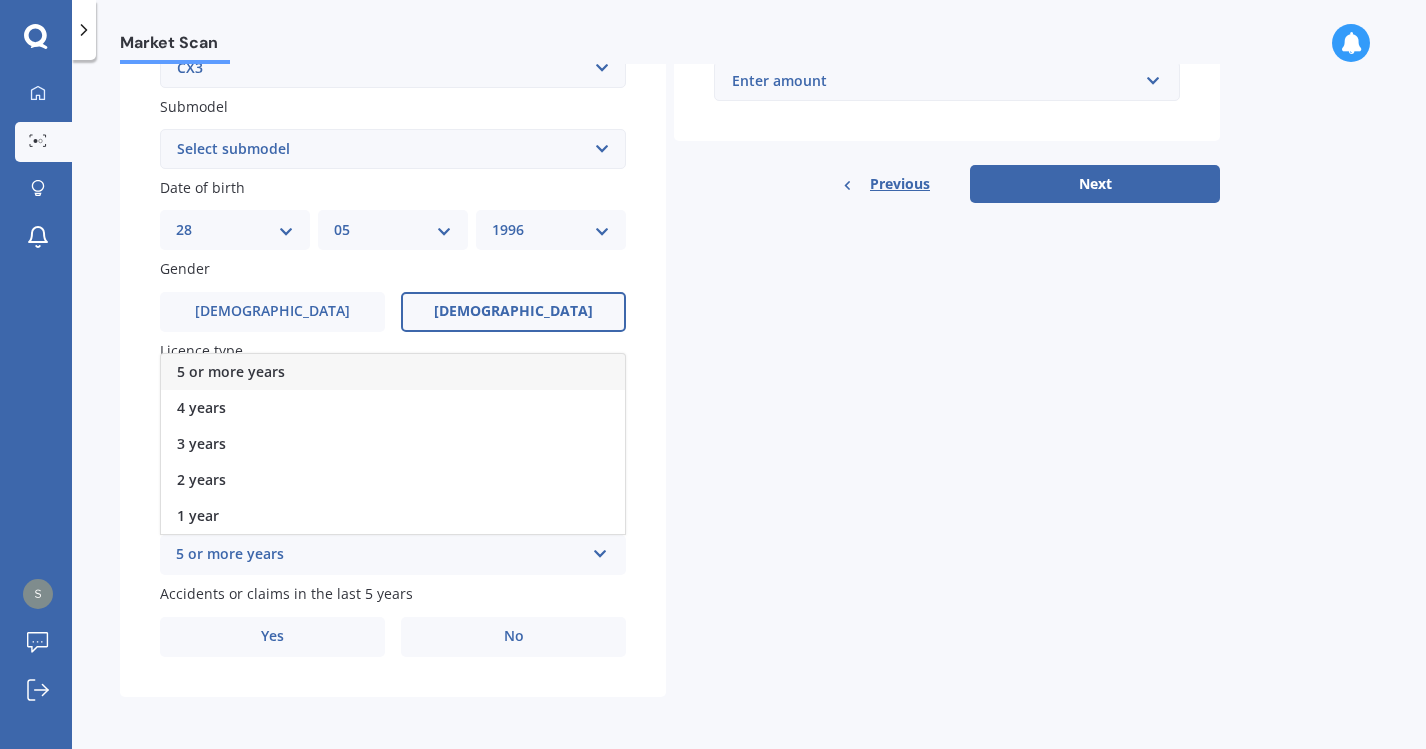 click on "5 or more years" at bounding box center (393, 372) 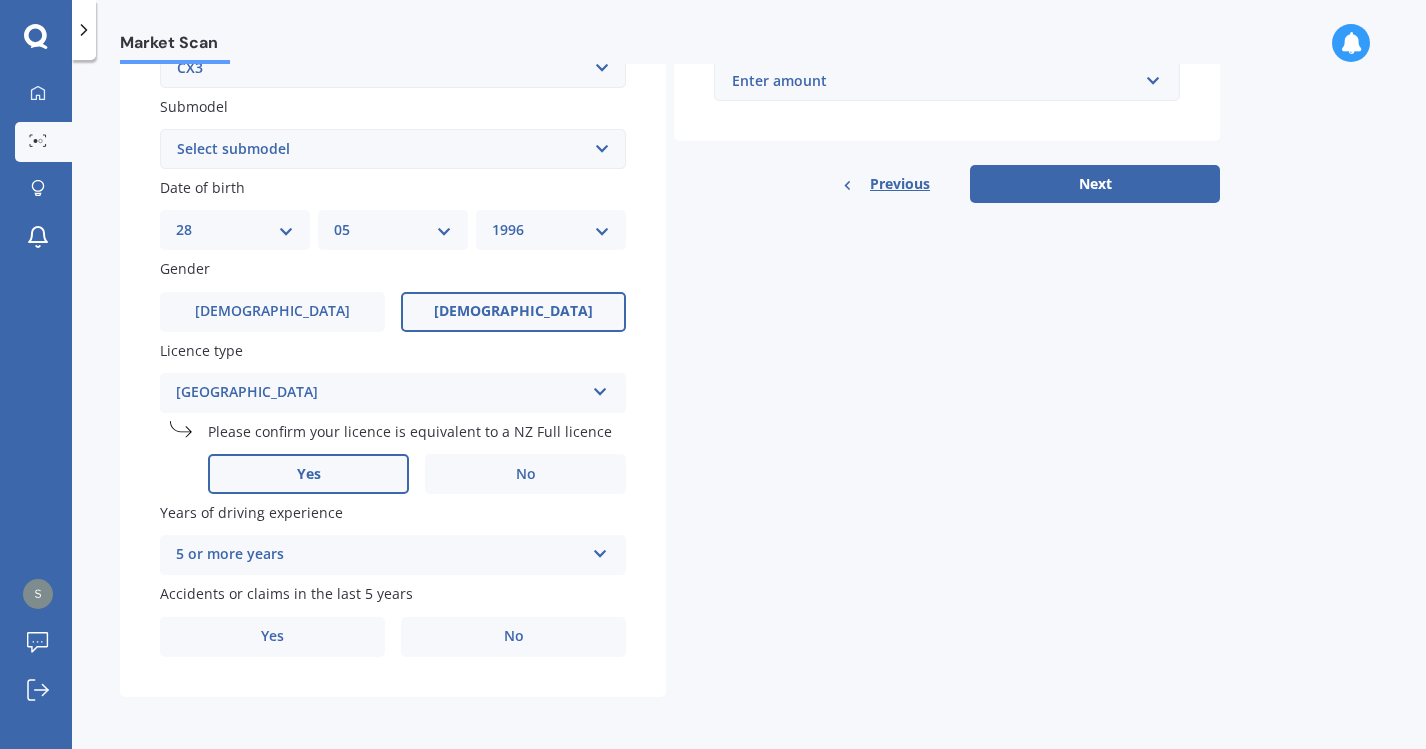 click on "Accidents or claims in the last 5 years" at bounding box center [286, 593] 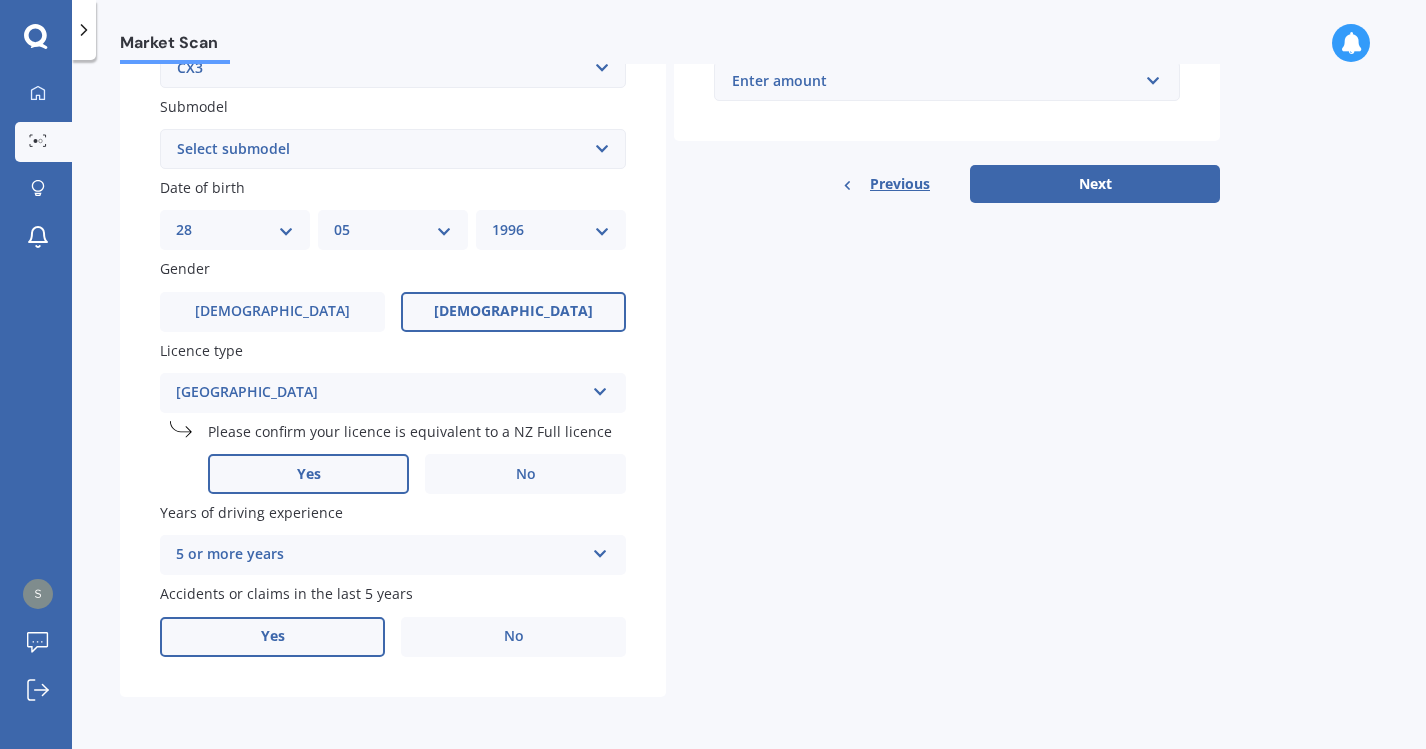 click on "Yes" at bounding box center (272, 637) 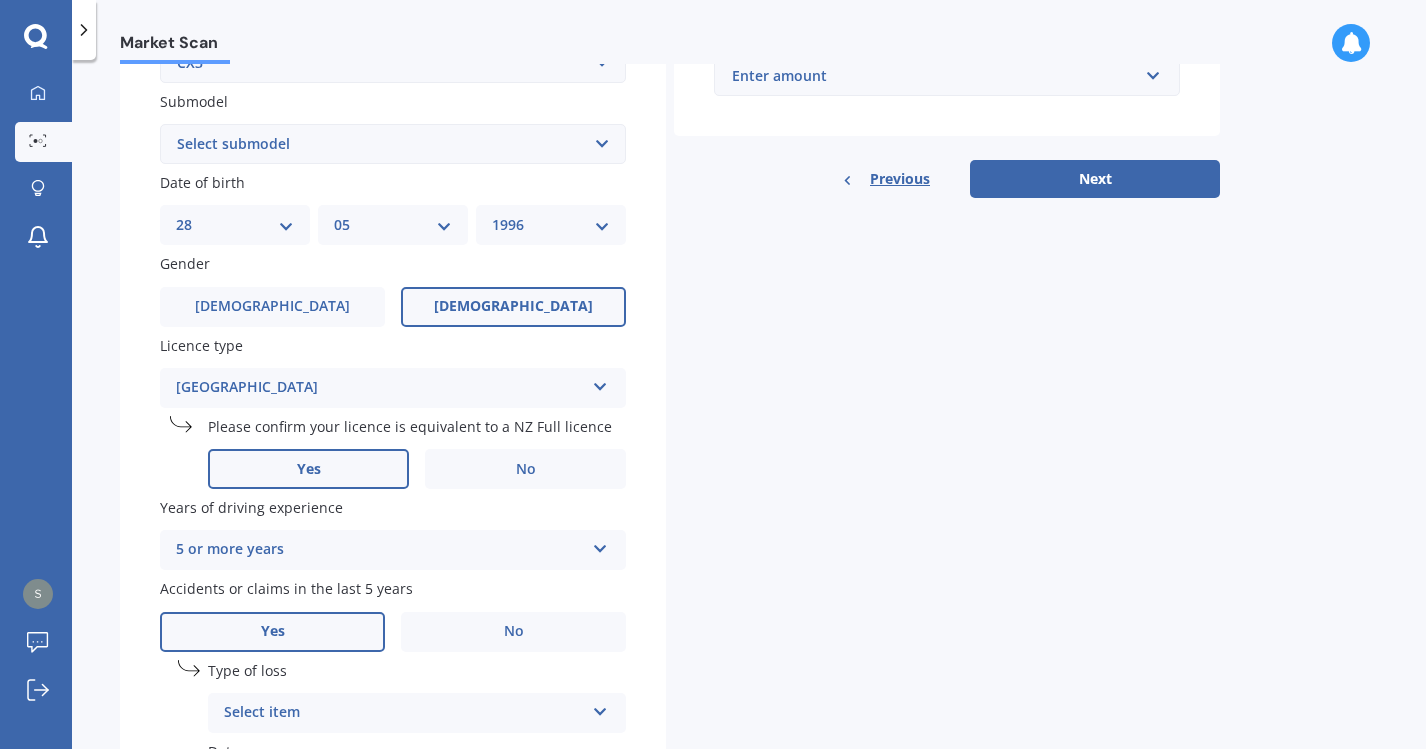 scroll, scrollTop: 629, scrollLeft: 0, axis: vertical 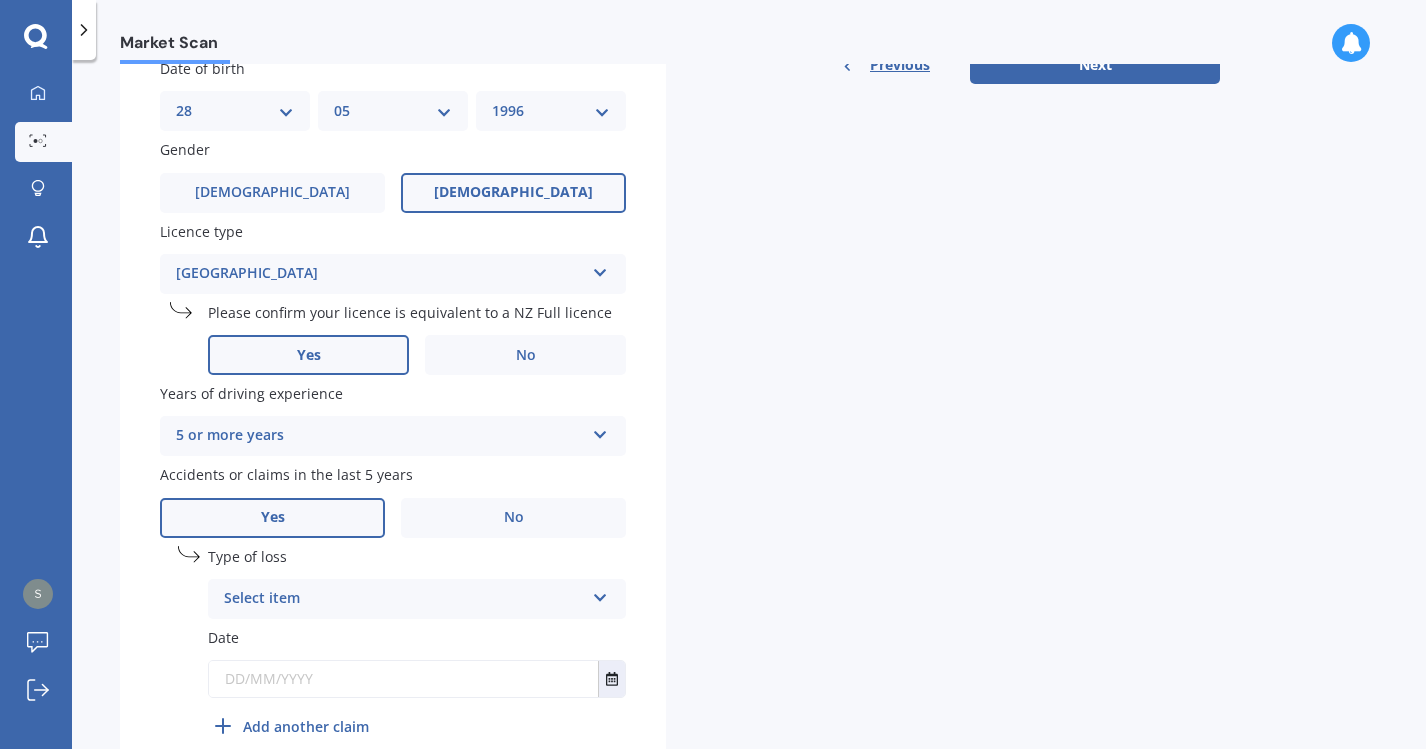click on "Select item" at bounding box center (404, 599) 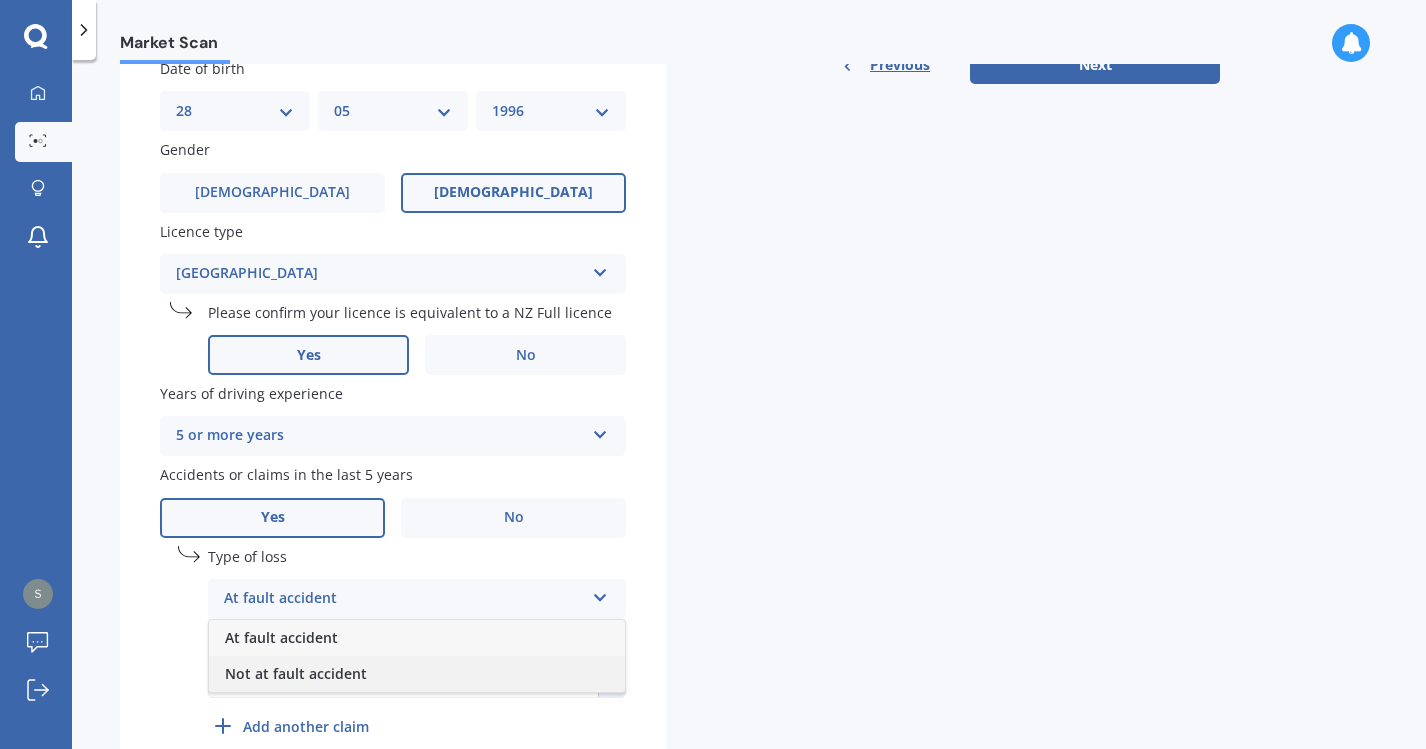 click on "Not at fault accident" at bounding box center (296, 673) 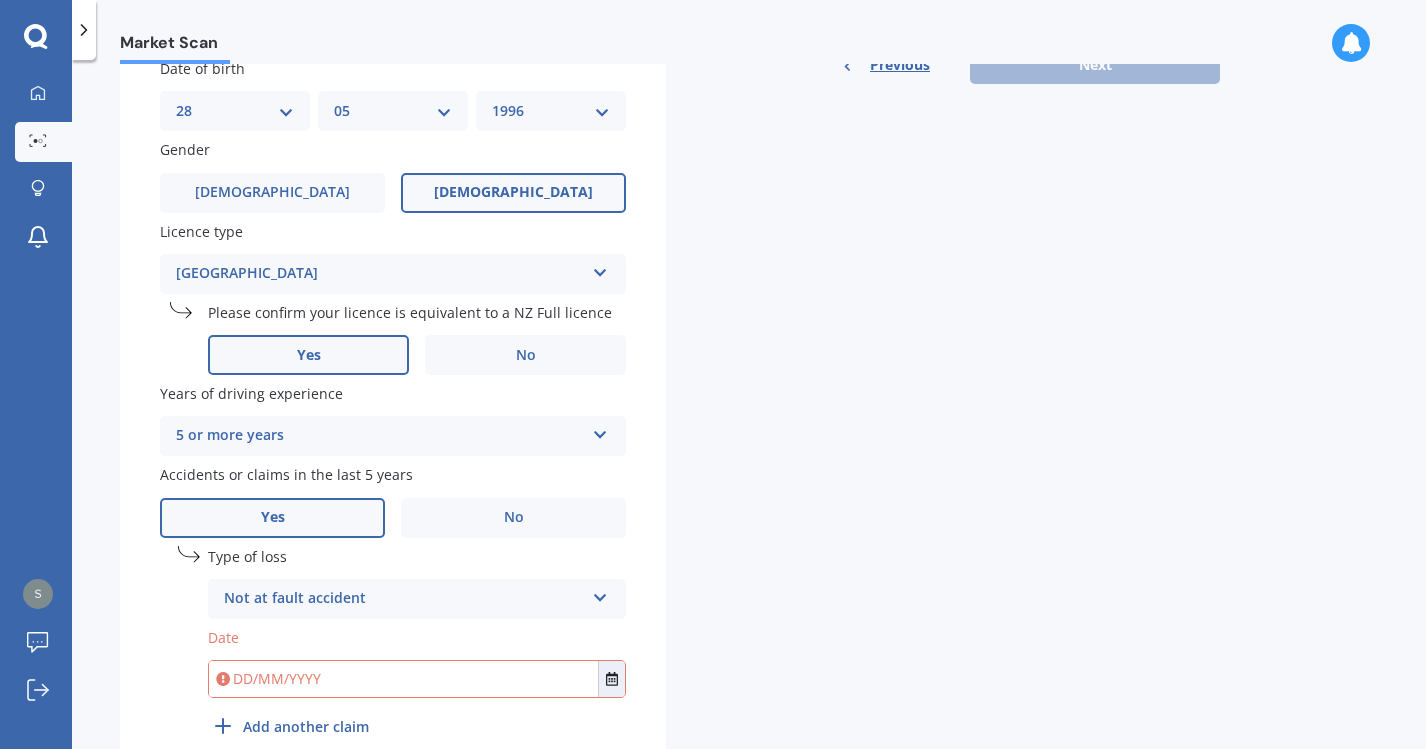 click on "undefined 1 Type of loss Not at fault accident At fault accident Not at fault accident Date Add another claim" at bounding box center [393, 650] 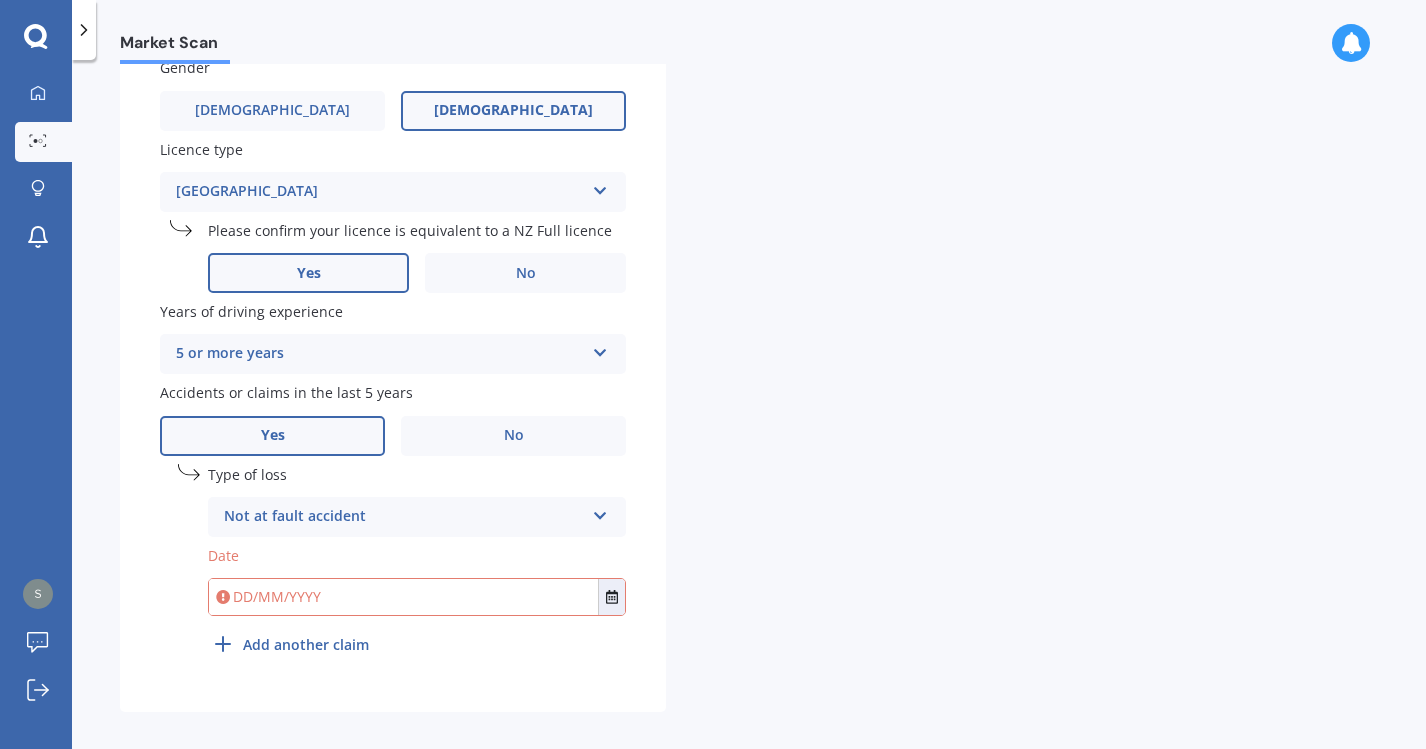 scroll, scrollTop: 713, scrollLeft: 0, axis: vertical 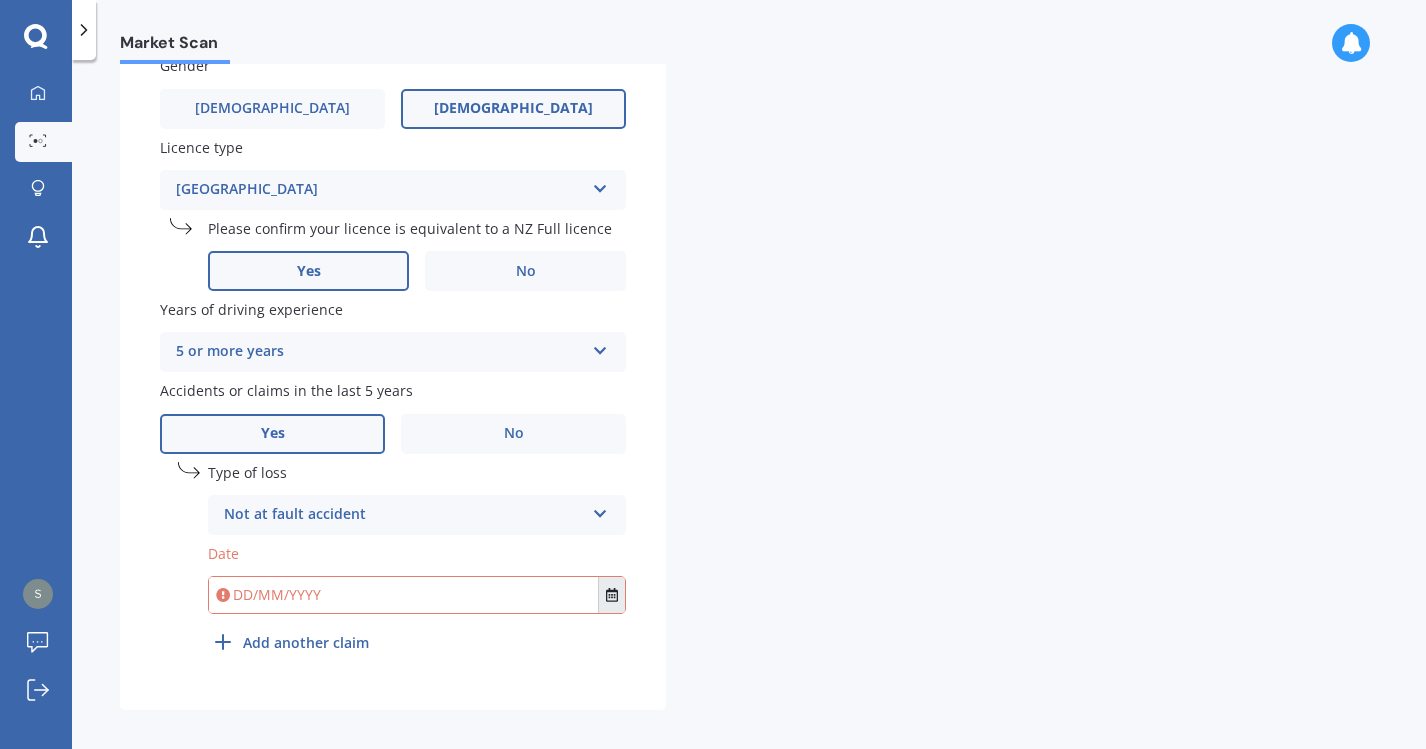 click at bounding box center [611, 595] 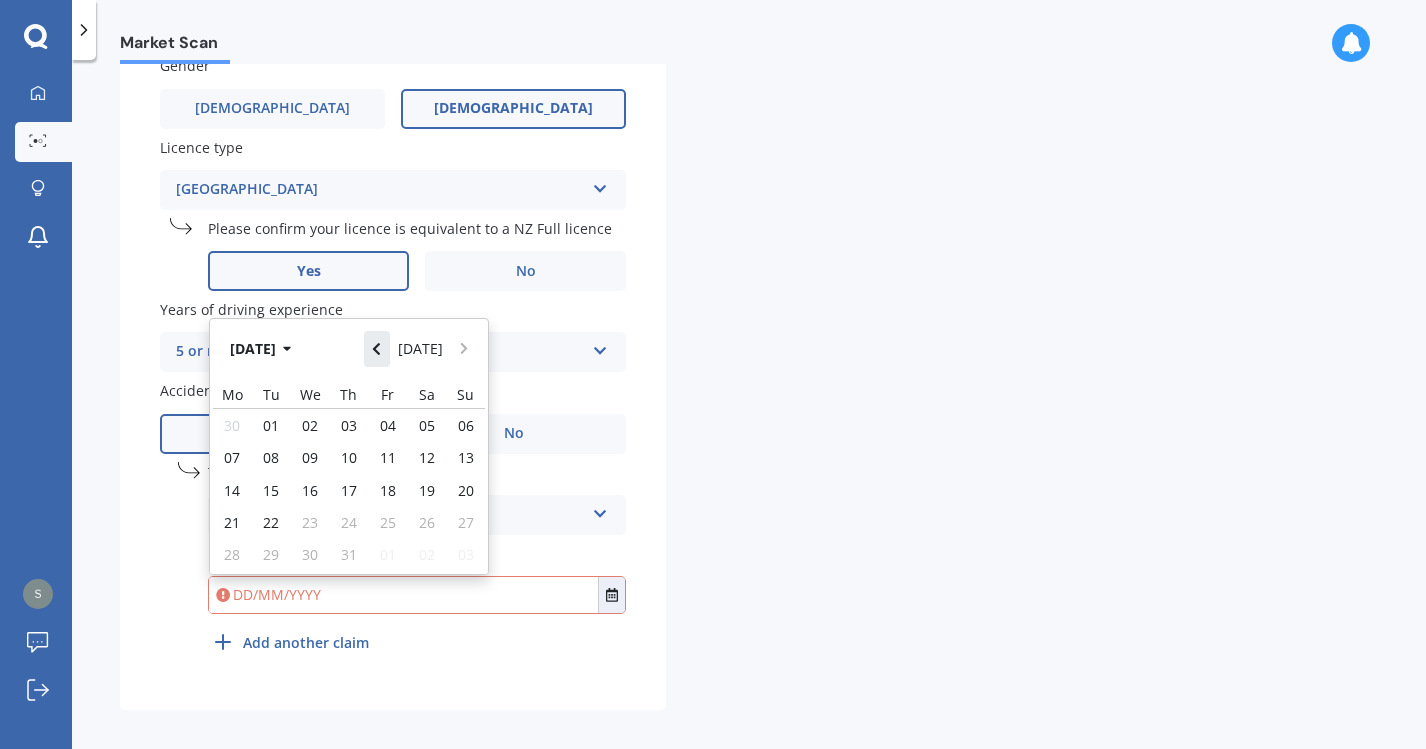 click at bounding box center [377, 349] 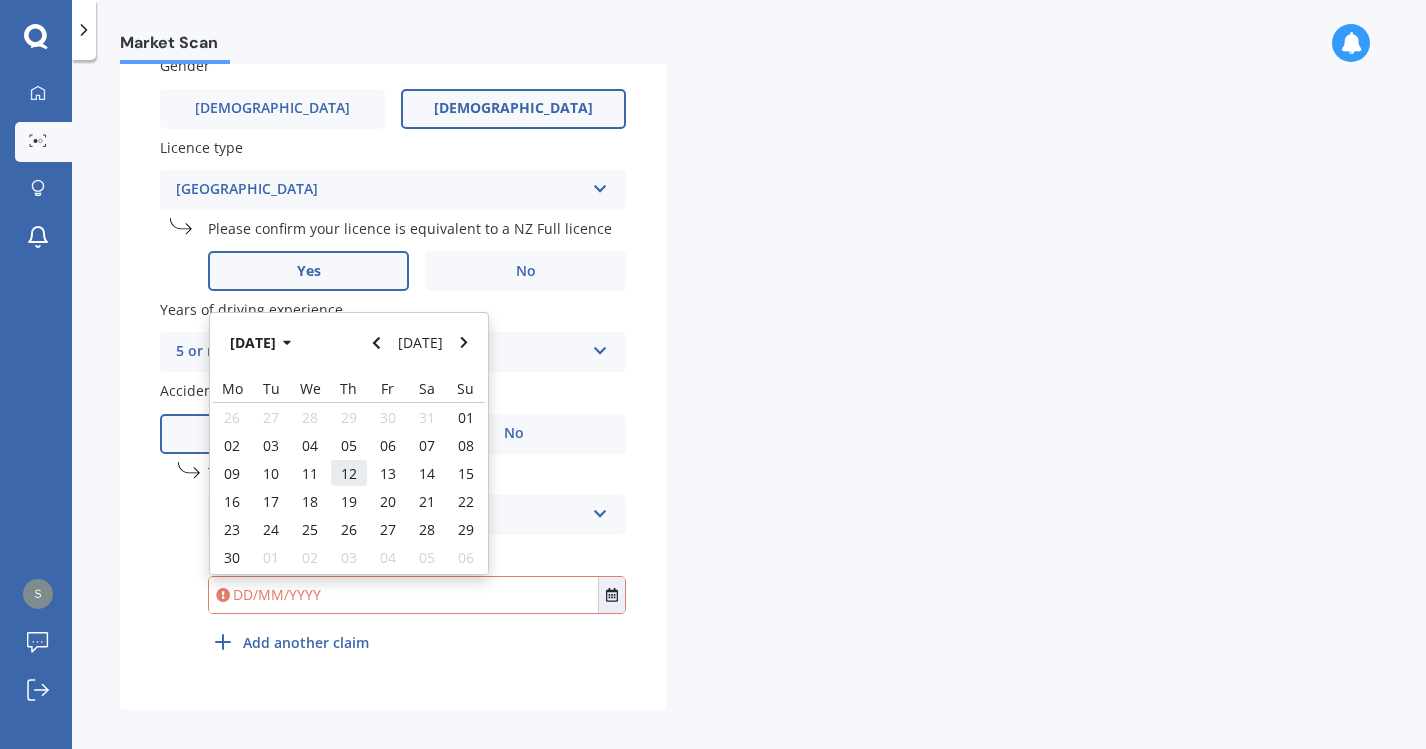 click on "12" at bounding box center [349, 473] 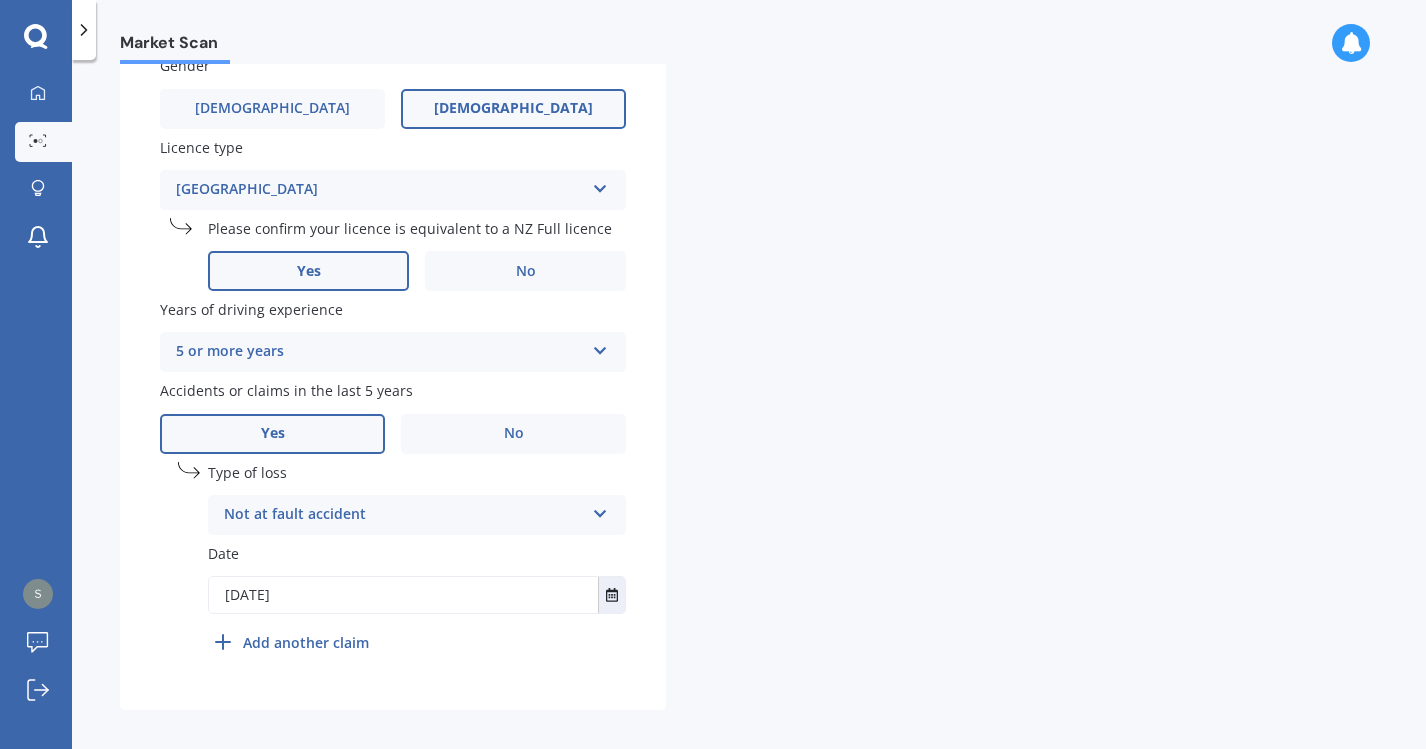 click on "Plate number Search I don’t have a number plate Year 2017 Make Select make AC ALFA ROMEO ASTON MARTIN AUDI AUSTIN BEDFORD Bentley BMW BYD CADILLAC CAN-AM CHERY CHEVROLET CHRYSLER Citroen CRUISEAIR CUPRA DAEWOO DAIHATSU DAIMLER DAMON DIAHATSU DODGE EXOCET FACTORY FIVE FERRARI FIAT Fiord FLEETWOOD FORD FOTON FRASER GEELY GENESIS GEORGIE BOY GMC GREAT WALL GWM HAVAL HILLMAN HINO HOLDEN HOLIDAY RAMBLER HONDA HUMMER HYUNDAI INFINITI ISUZU IVECO JAC JAECOO JAGUAR JEEP KGM KIA LADA LAMBORGHINI LANCIA LANDROVER LDV LEXUS LINCOLN LOTUS LUNAR M.G M.G. MAHINDRA MASERATI MAZDA MCLAREN MERCEDES AMG Mercedes Benz MERCEDES-AMG MERCURY MINI MITSUBISHI MORGAN MORRIS NEWMAR Nissan OMODA OPEL OXFORD PEUGEOT Plymouth Polestar PONTIAC PORSCHE PROTON RAM Range Rover Rayne RENAULT ROLLS ROYCE ROVER SAAB SATURN SEAT SHELBY SKODA SMART SSANGYONG SUBARU SUZUKI TATA TESLA TIFFIN Toyota TRIUMPH TVR Vauxhall VOLKSWAGEN VOLVO WESTFIELD WINNEBAGO ZX Model Select model 121 2 3 323 323 / Familia 6 626 929 Atenza Autozam Axela AZ3 B2000 CX3" at bounding box center [393, 97] 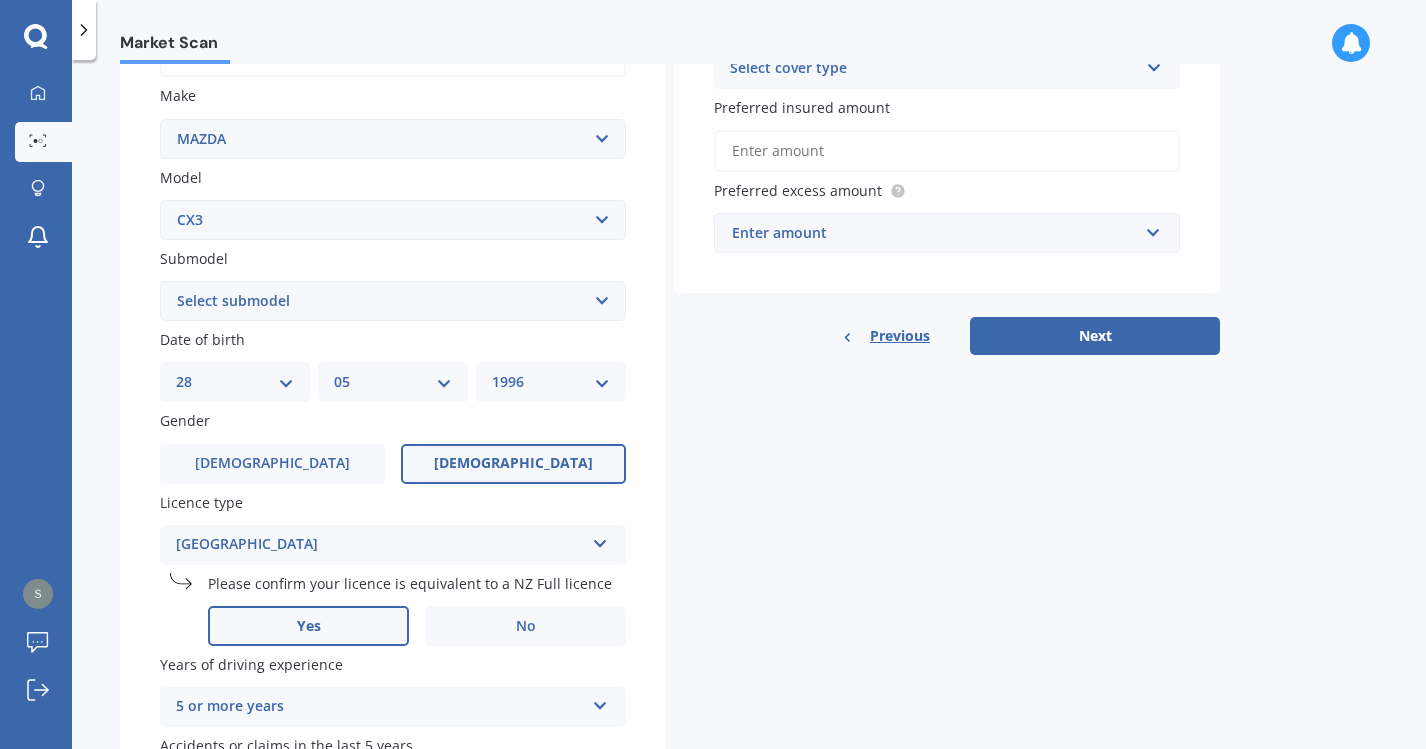 scroll, scrollTop: 0, scrollLeft: 0, axis: both 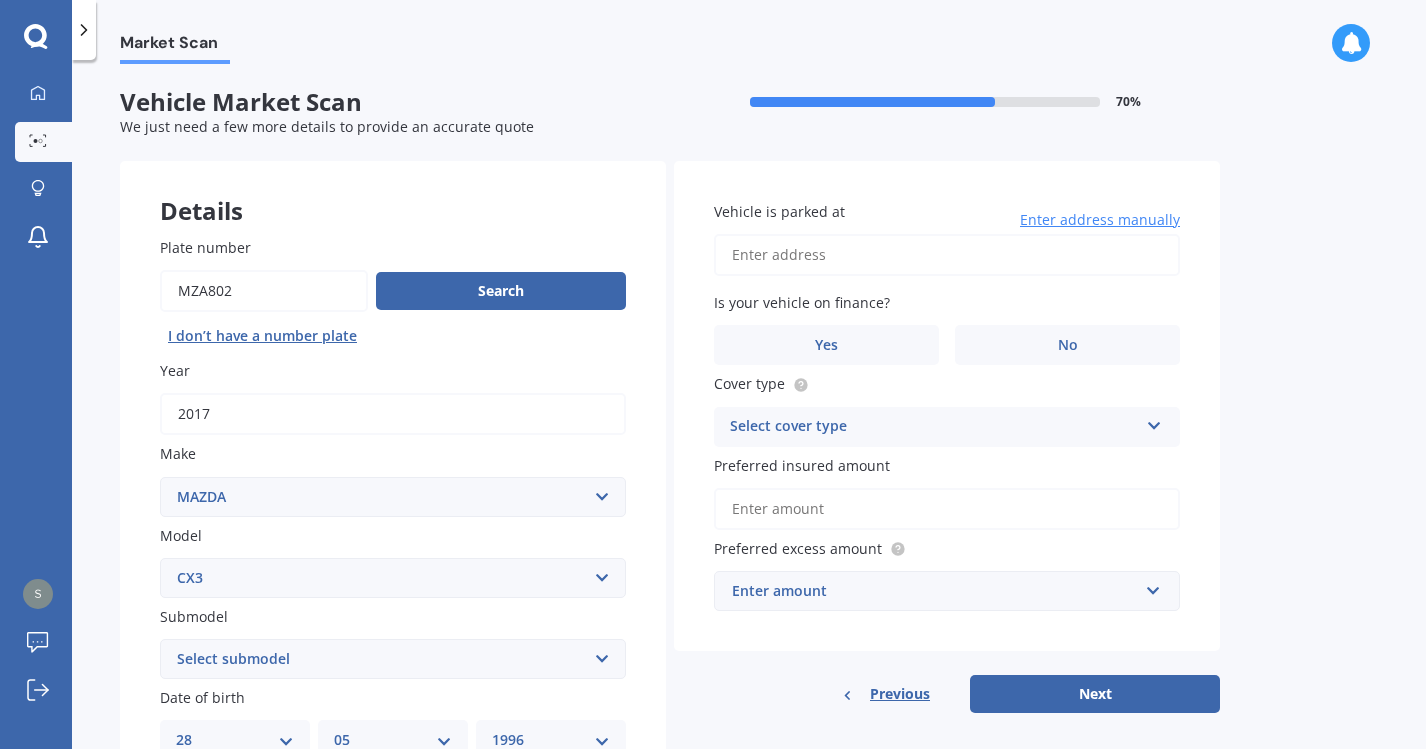 click on "Vehicle is parked at" at bounding box center [947, 255] 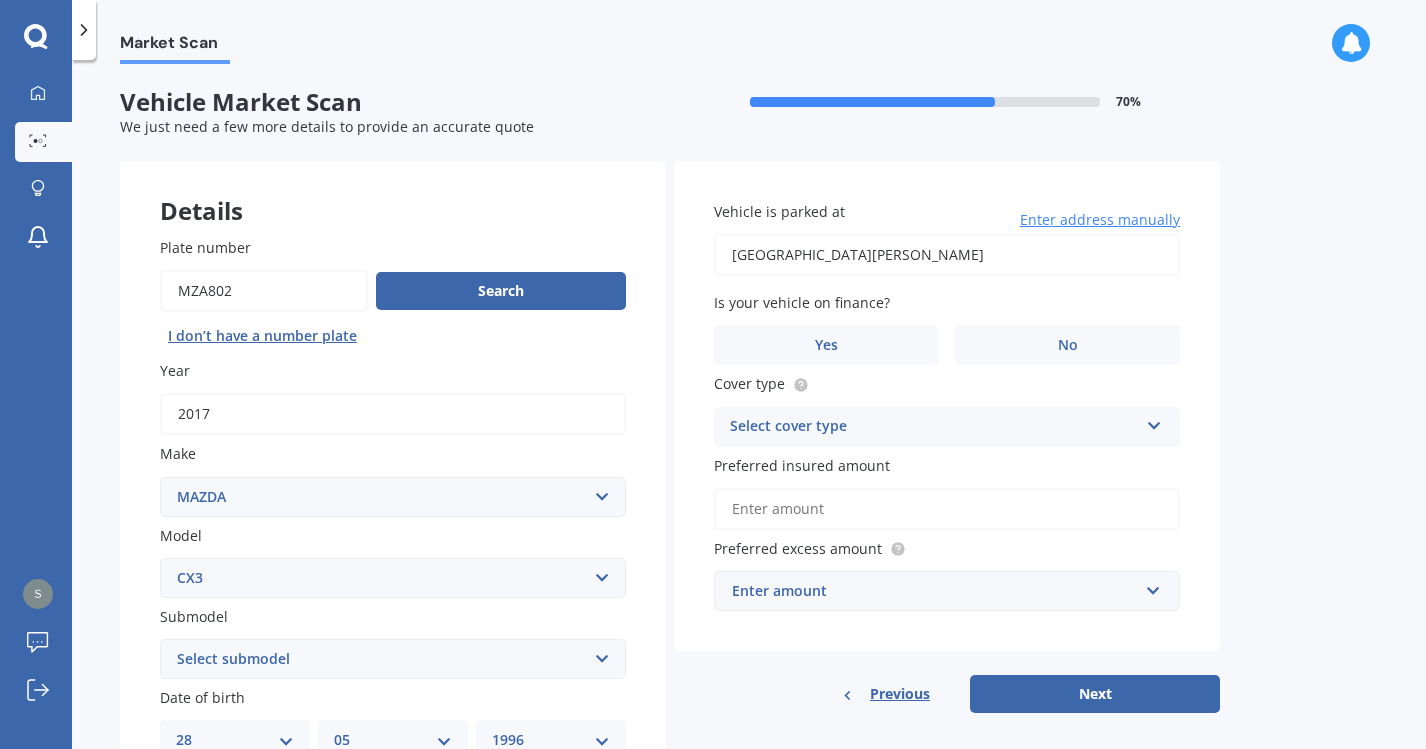 click on "3E William AvenueGreenlane 1061" at bounding box center [947, 255] 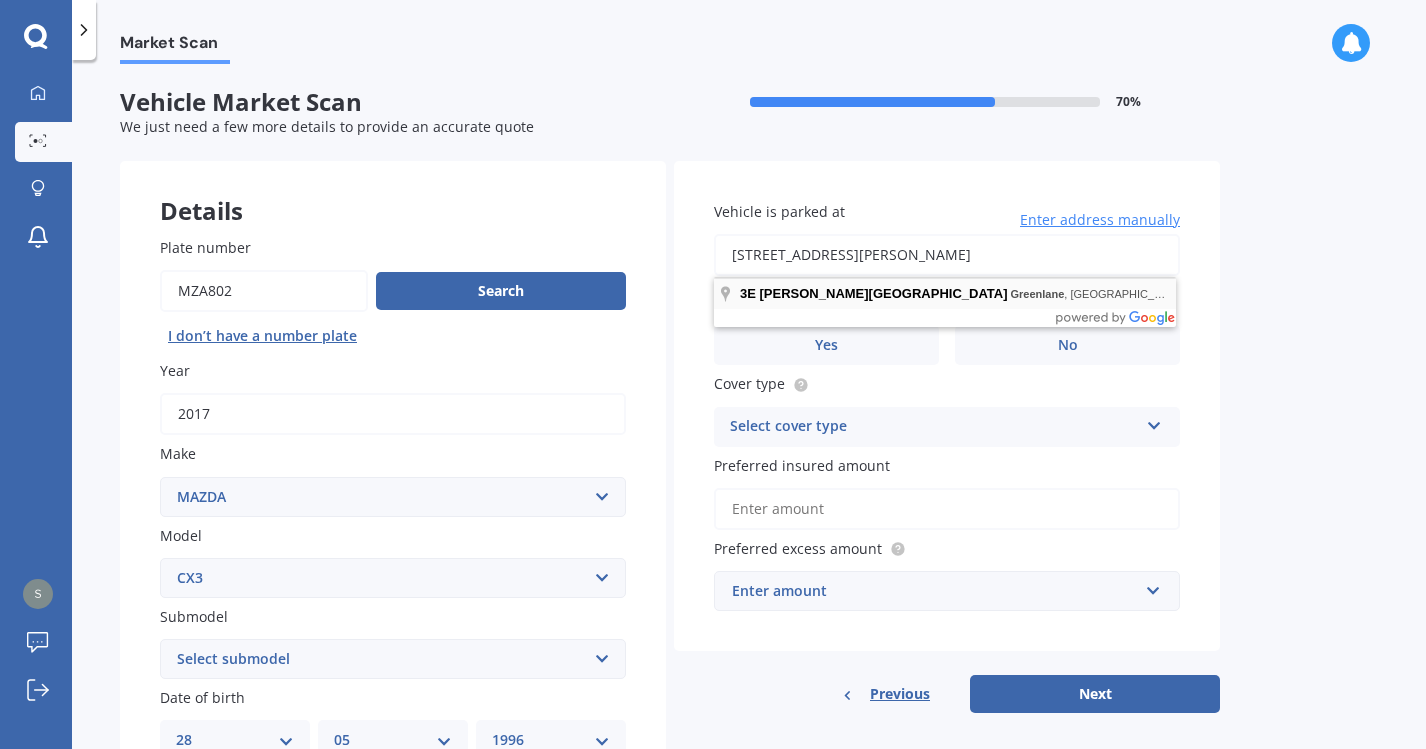 type on "3E William Avenue, Greenlane, Auckland 1061" 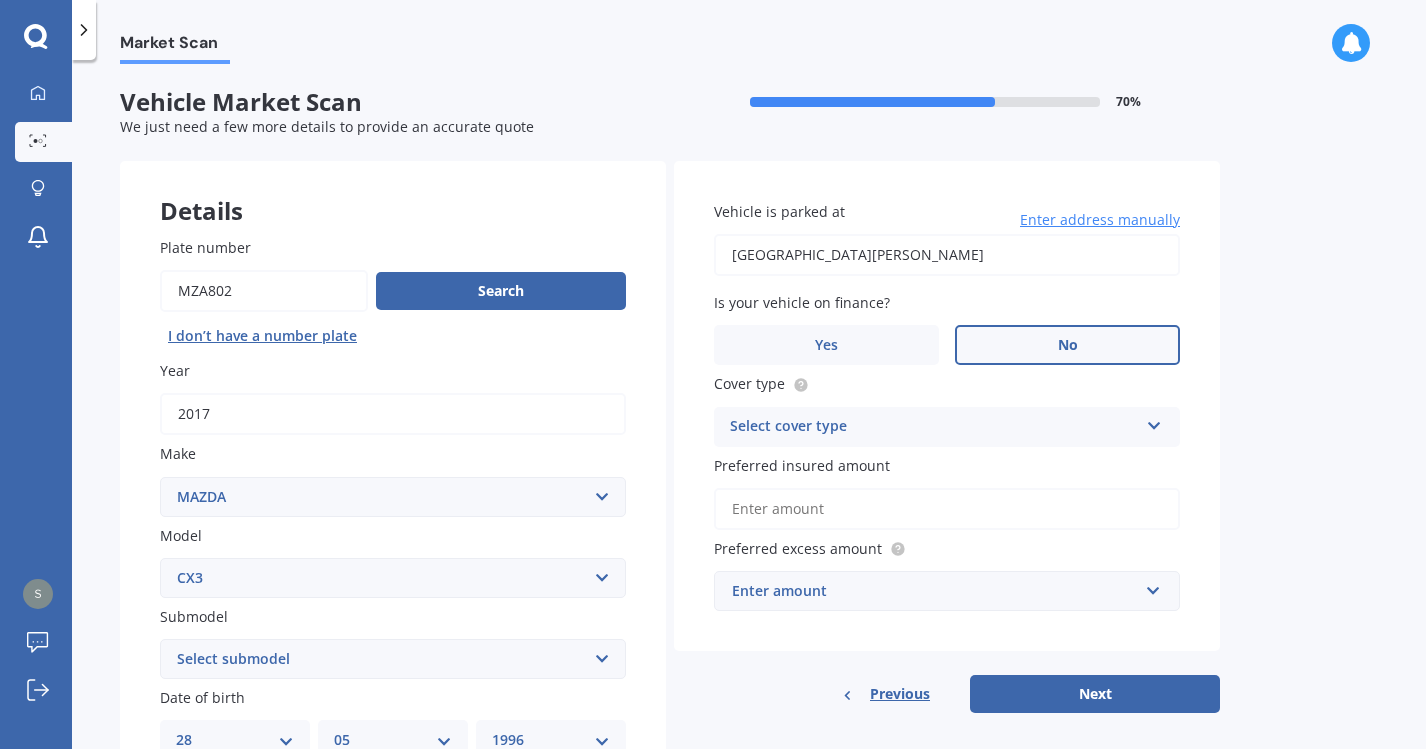 click on "No" at bounding box center [1067, 345] 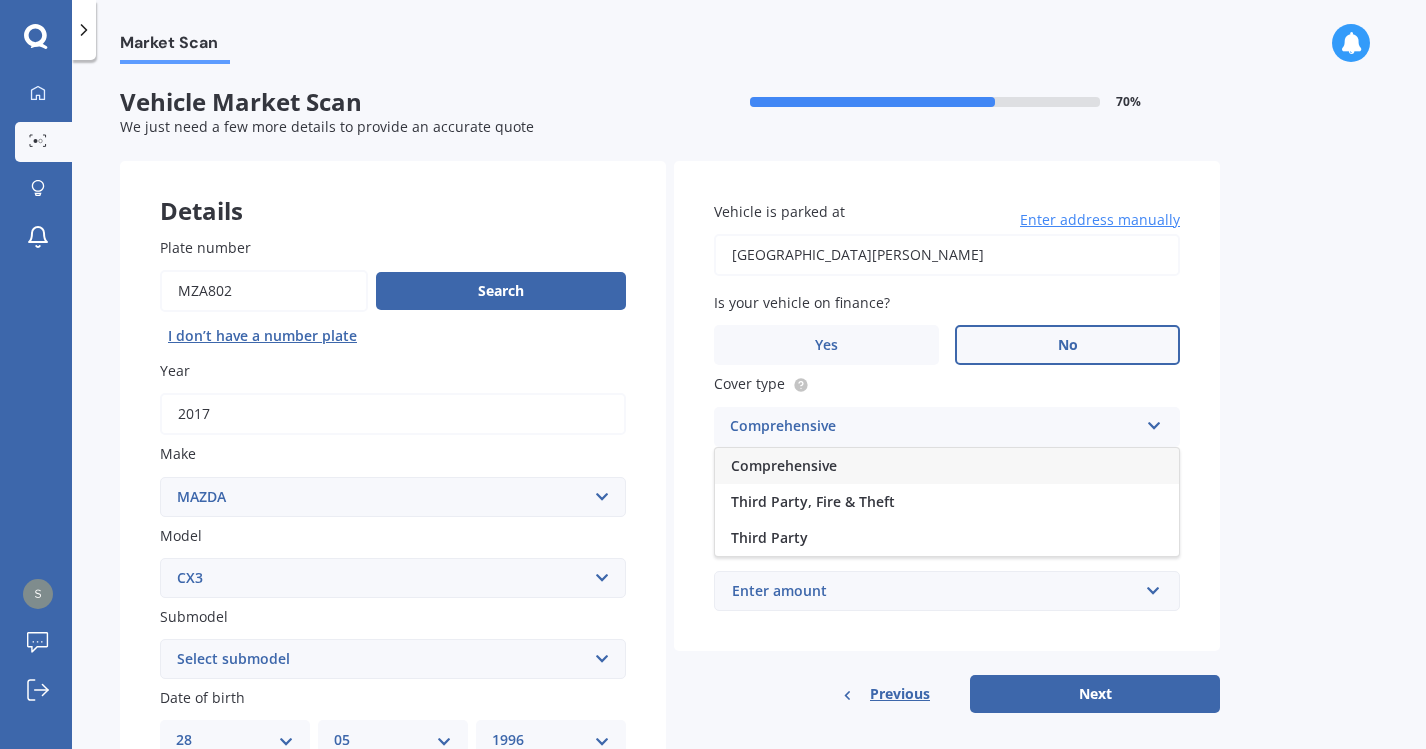 click on "Comprehensive" at bounding box center [784, 465] 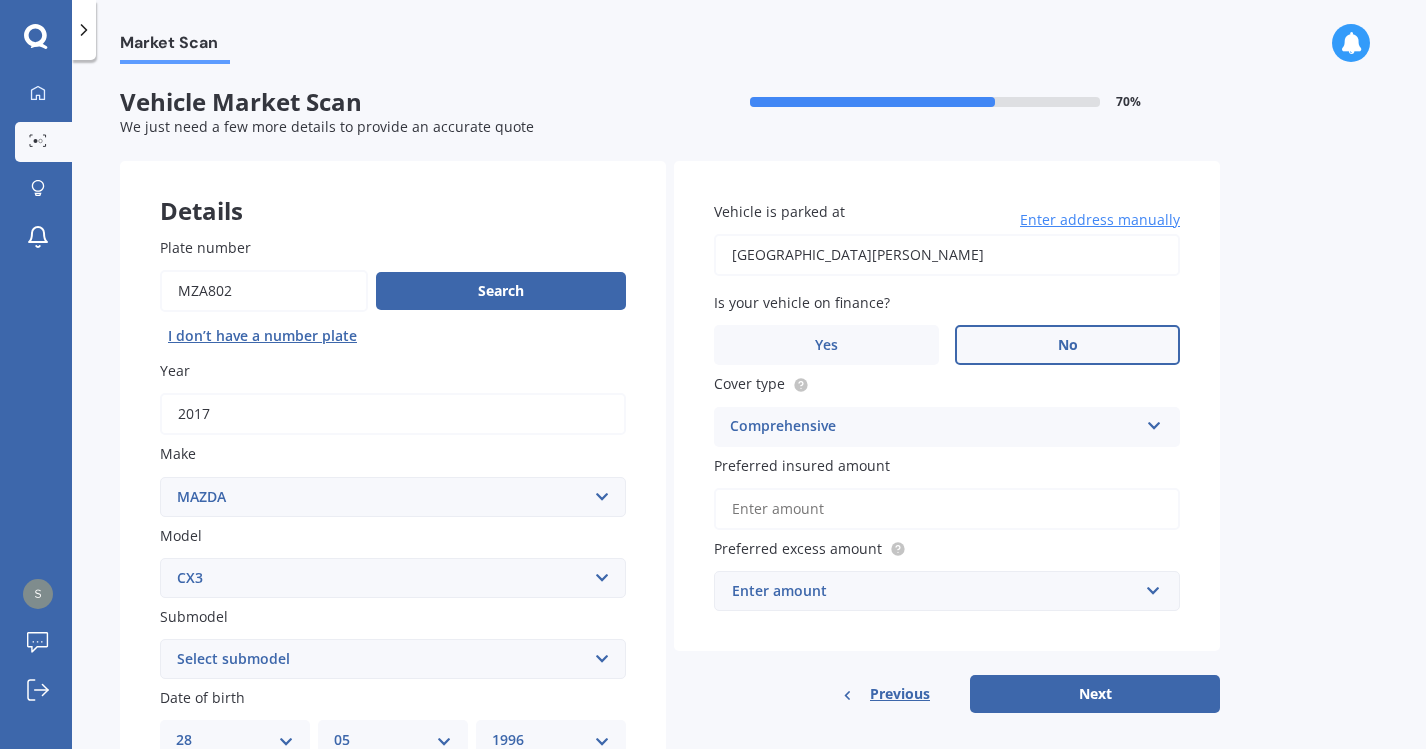 click on "Preferred insured amount" at bounding box center (947, 509) 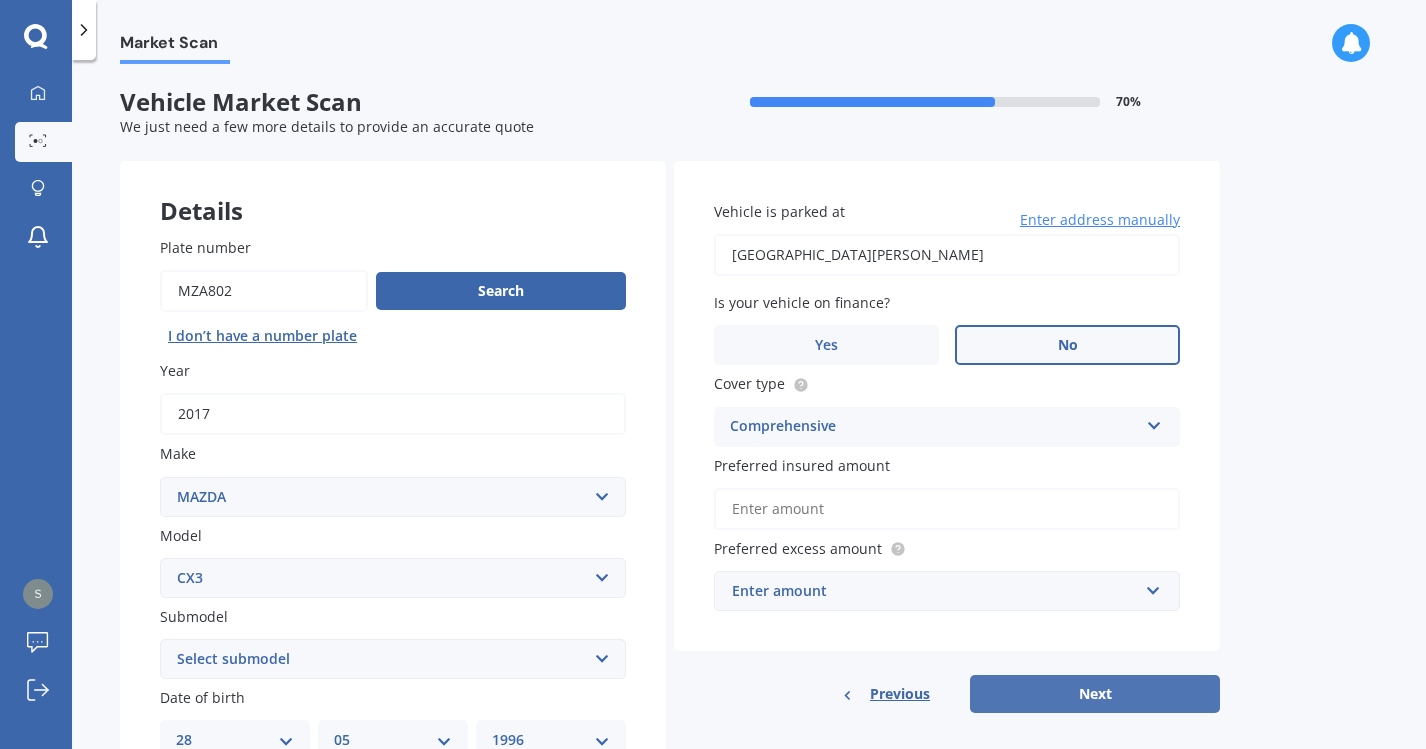 click on "Next" at bounding box center (1095, 694) 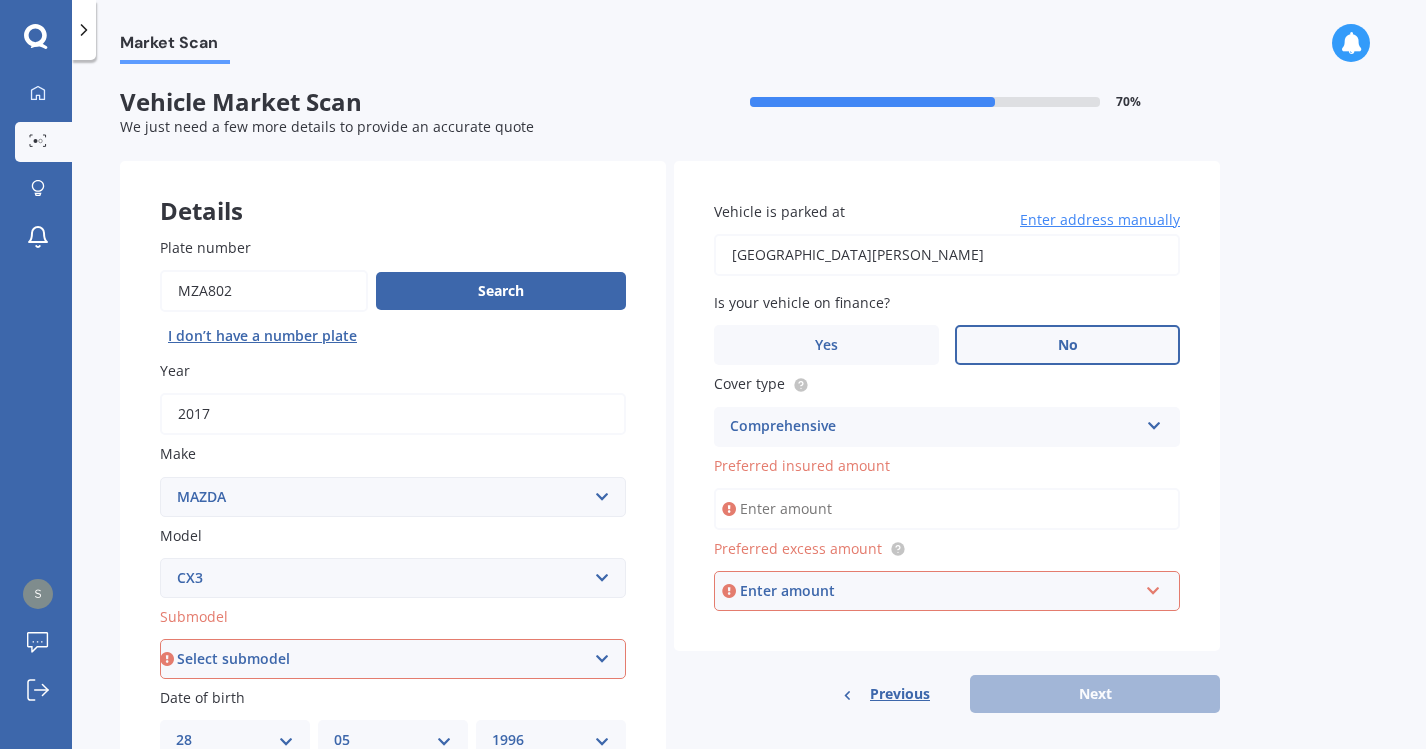 click on "Select submodel AWD 1.5L GSX diesel AWD 1.5L limited diesel AWD 2.0L GSX petrol FWD 2.0L GLX petrol FWD 2.0L GSX petrol FWD 2.0L limited petrol FWD diesel FWD diesel FWD turbo diesel" at bounding box center (393, 659) 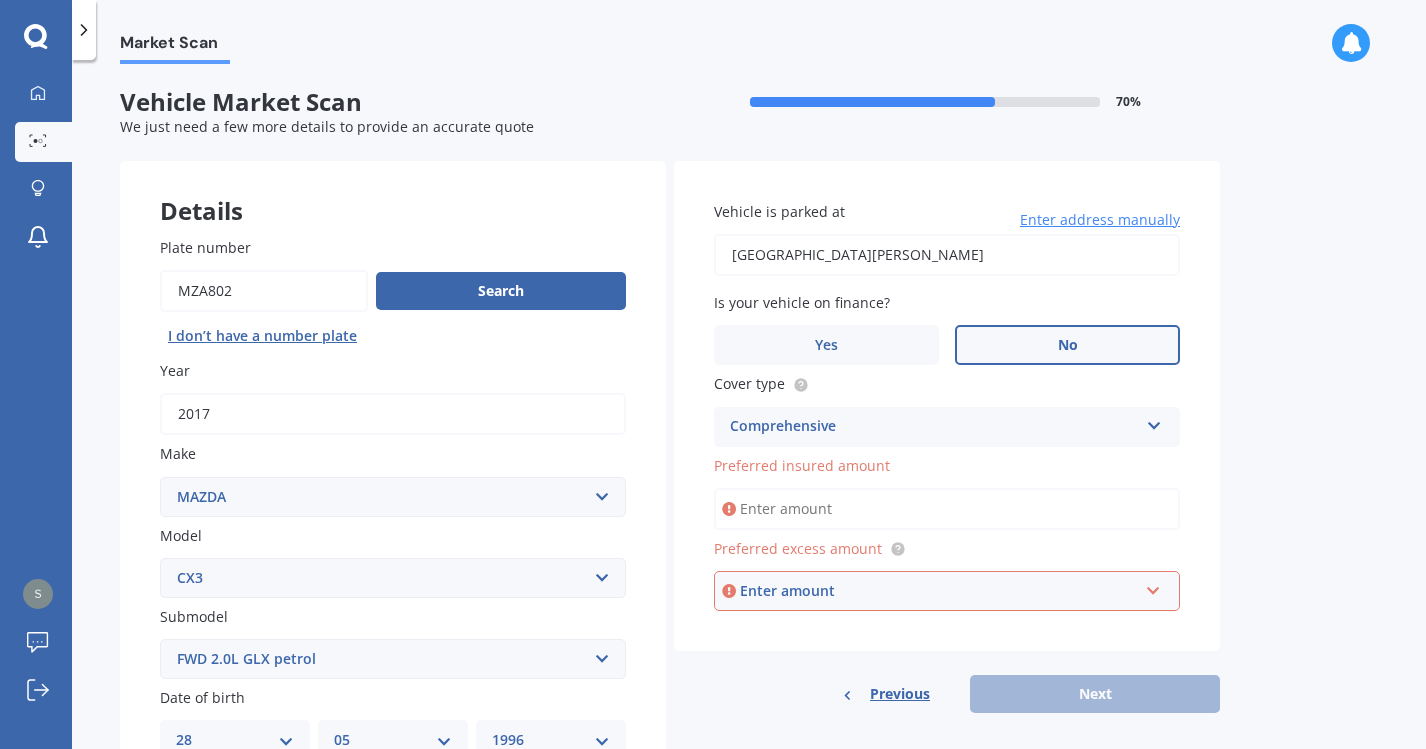 click on "Market Scan Vehicle Market Scan 70 % We just need a few more details to provide an accurate quote Details Plate number Search I don’t have a number plate Year 2017 Make Select make AC ALFA ROMEO ASTON MARTIN AUDI AUSTIN BEDFORD Bentley BMW BYD CADILLAC CAN-AM CHERY CHEVROLET CHRYSLER Citroen CRUISEAIR CUPRA DAEWOO DAIHATSU DAIMLER DAMON DIAHATSU DODGE EXOCET FACTORY FIVE FERRARI FIAT Fiord FLEETWOOD FORD FOTON FRASER GEELY GENESIS GEORGIE BOY GMC GREAT WALL GWM HAVAL HILLMAN HINO HOLDEN HOLIDAY RAMBLER HONDA HUMMER HYUNDAI INFINITI ISUZU IVECO JAC JAECOO JAGUAR JEEP KGM KIA LADA LAMBORGHINI LANCIA LANDROVER LDV LEXUS LINCOLN LOTUS LUNAR M.G M.G. MAHINDRA MASERATI MAZDA MCLAREN MERCEDES AMG Mercedes Benz MERCEDES-AMG MERCURY MINI MITSUBISHI MORGAN MORRIS NEWMAR Nissan OMODA OPEL OXFORD PEUGEOT Plymouth Polestar PONTIAC PORSCHE PROTON RAM Range Rover Rayne RENAULT ROLLS ROYCE ROVER SAAB SATURN SEAT SHELBY SKODA SMART SSANGYONG SUBARU SUZUKI TATA TESLA TIFFIN Toyota TRIUMPH TVR Vauxhall VOLKSWAGEN VOLVO ZX 121" at bounding box center (749, 408) 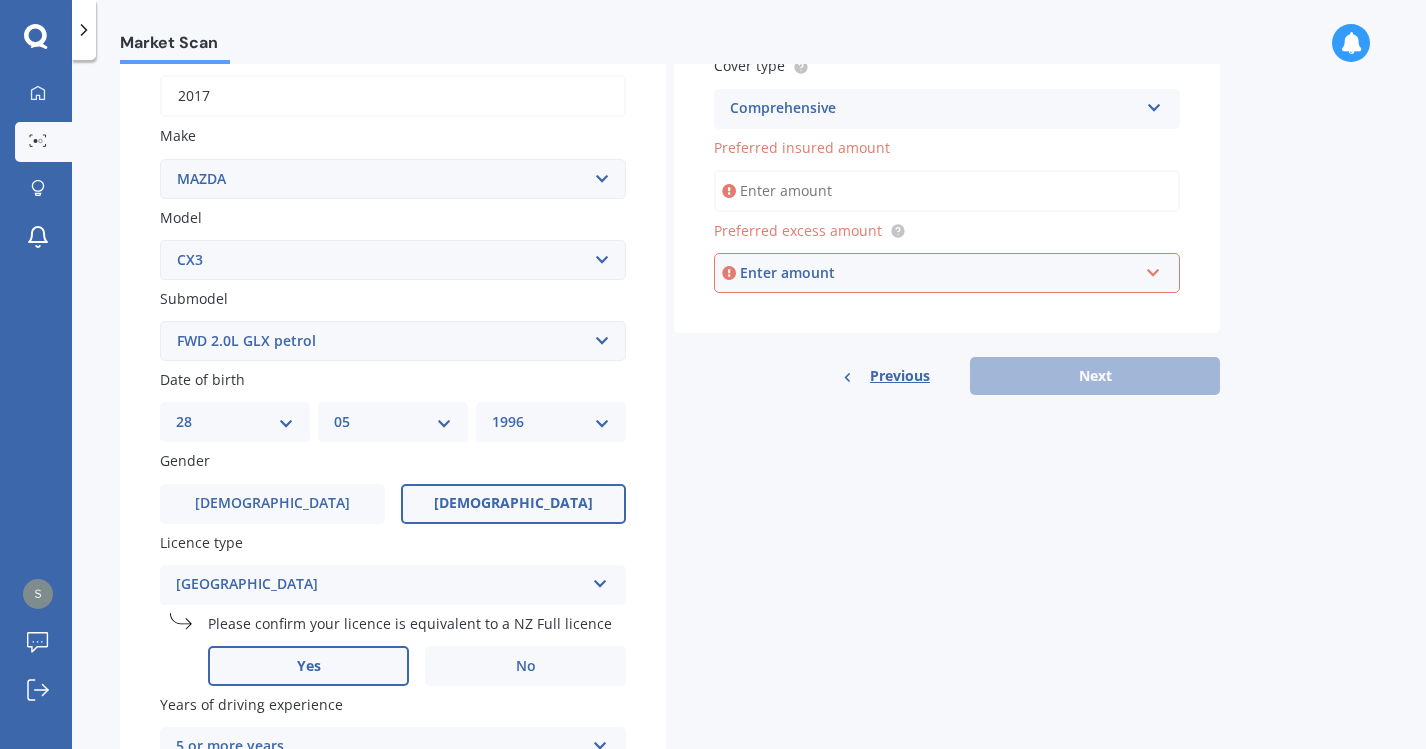 scroll, scrollTop: 44, scrollLeft: 0, axis: vertical 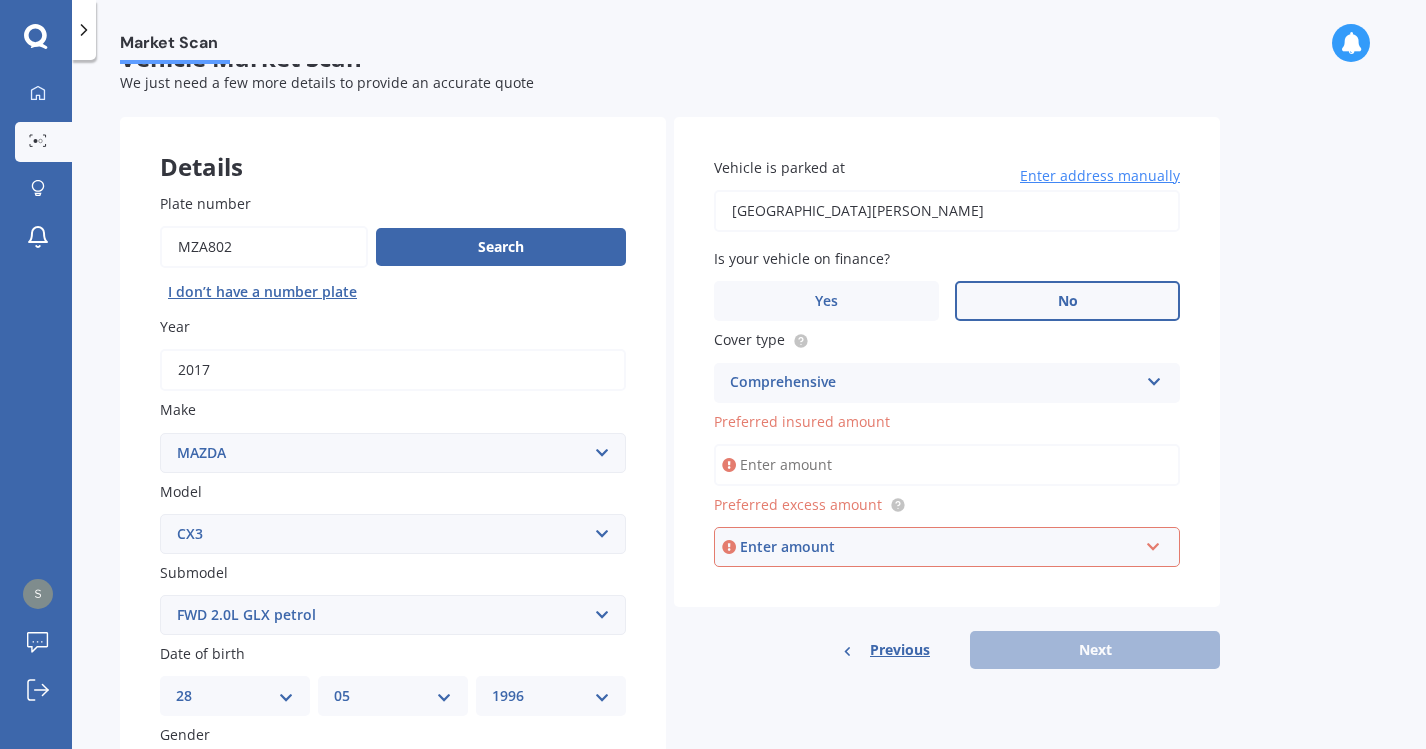 click on "Preferred insured amount" at bounding box center [947, 465] 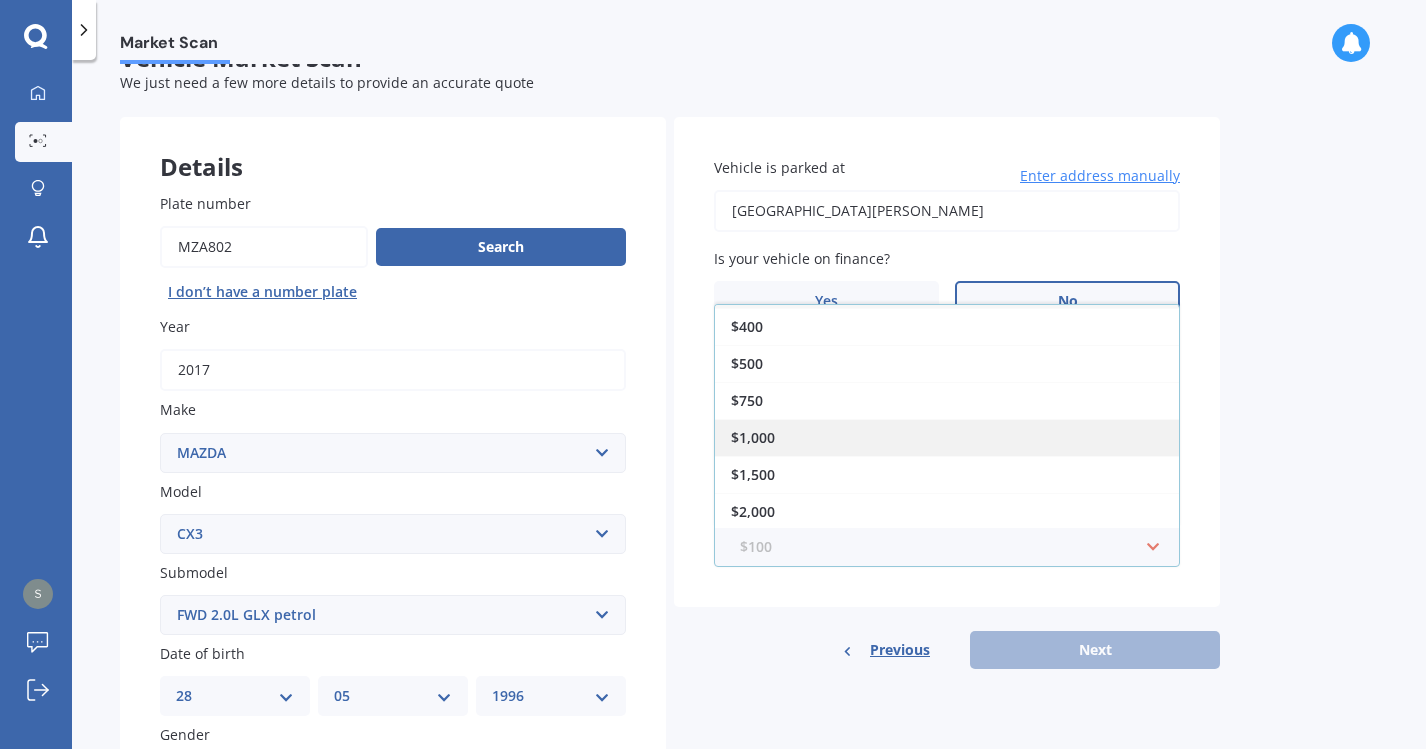 scroll, scrollTop: 35, scrollLeft: 0, axis: vertical 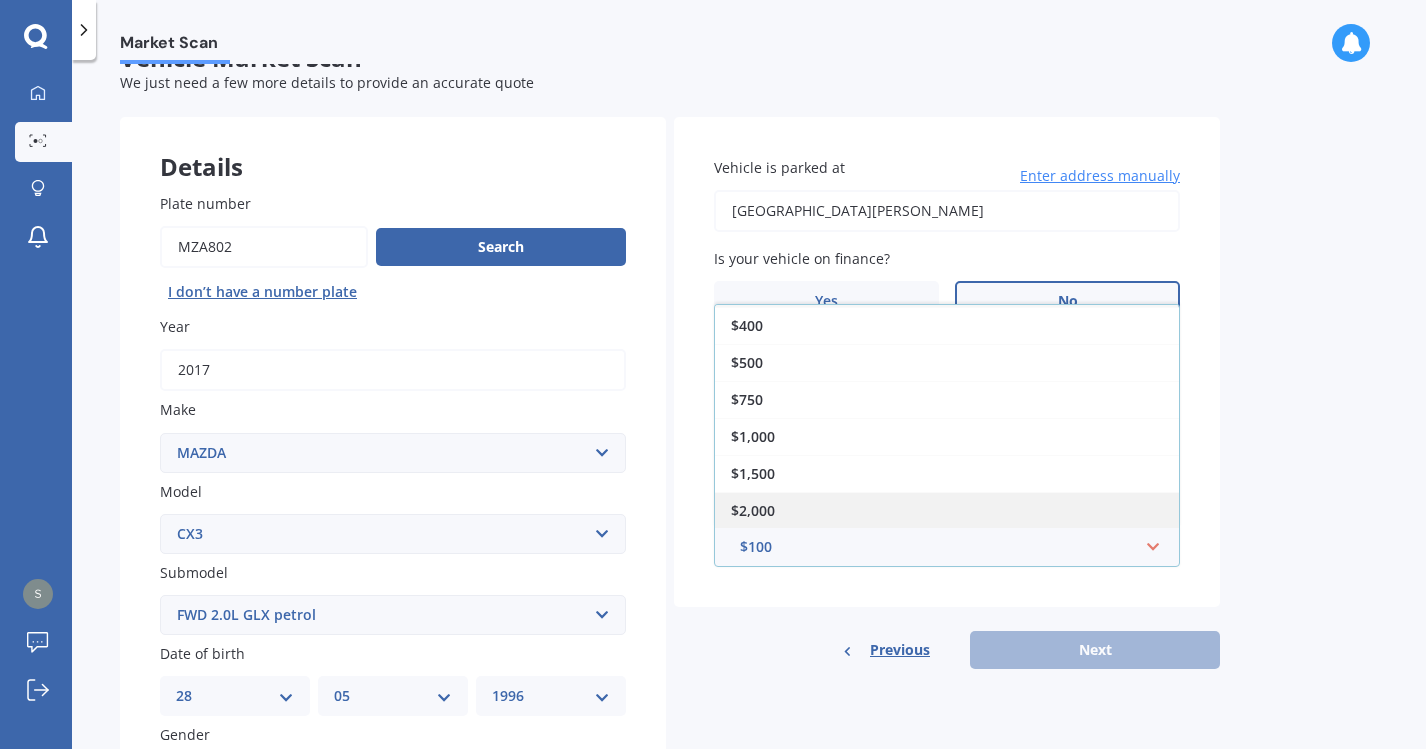 click on "$2,000" at bounding box center [947, 510] 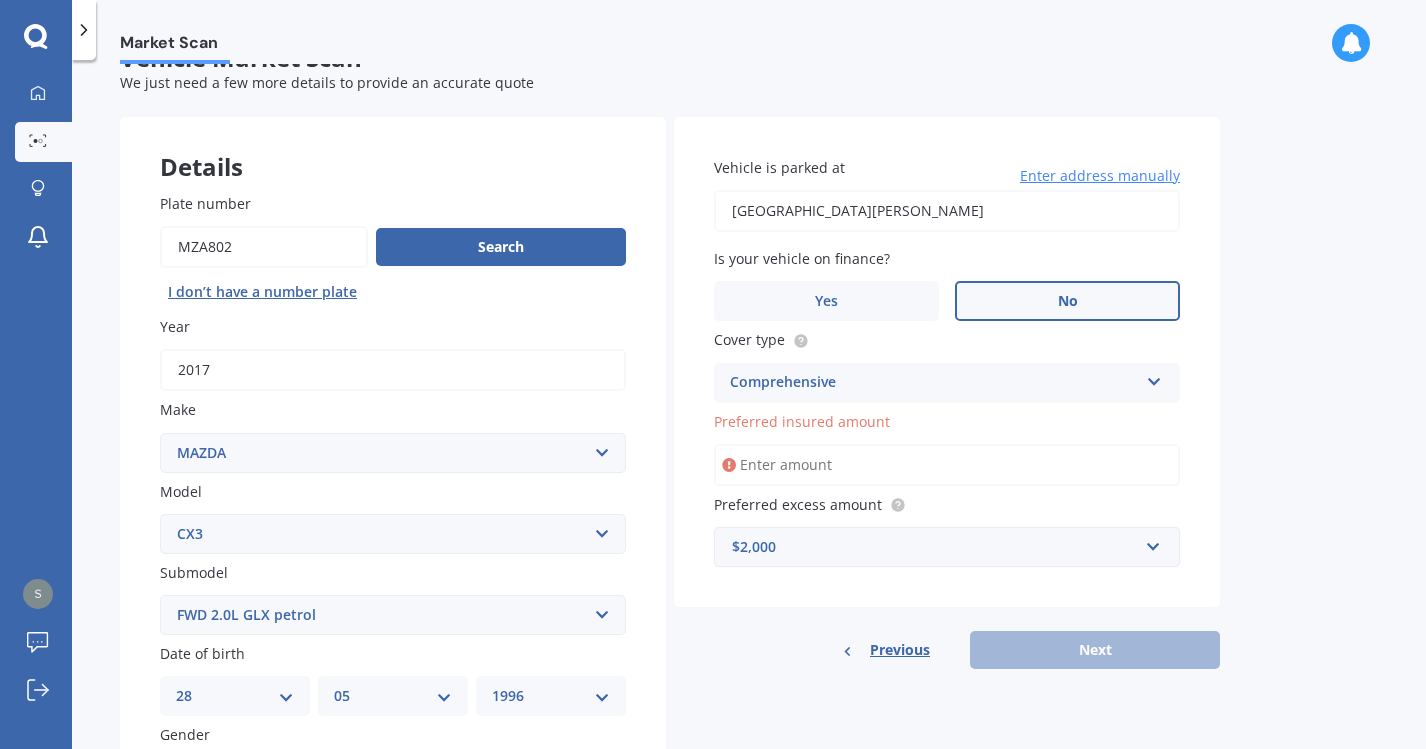click on "$2,000" at bounding box center [935, 547] 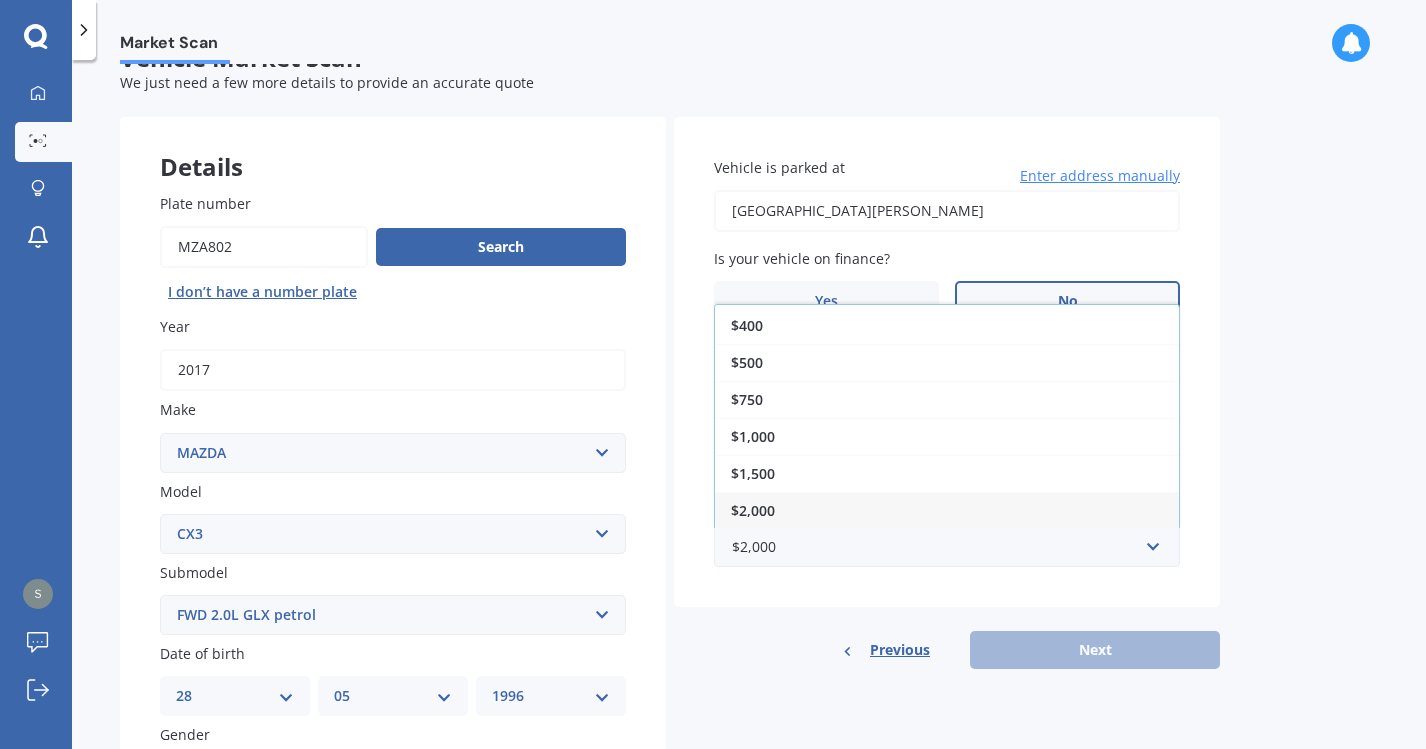 click on "Market Scan Vehicle Market Scan 70 % We just need a few more details to provide an accurate quote Details Plate number Search I don’t have a number plate Year 2017 Make Select make AC ALFA ROMEO ASTON MARTIN AUDI AUSTIN BEDFORD Bentley BMW BYD CADILLAC CAN-AM CHERY CHEVROLET CHRYSLER Citroen CRUISEAIR CUPRA DAEWOO DAIHATSU DAIMLER DAMON DIAHATSU DODGE EXOCET FACTORY FIVE FERRARI FIAT Fiord FLEETWOOD FORD FOTON FRASER GEELY GENESIS GEORGIE BOY GMC GREAT WALL GWM HAVAL HILLMAN HINO HOLDEN HOLIDAY RAMBLER HONDA HUMMER HYUNDAI INFINITI ISUZU IVECO JAC JAECOO JAGUAR JEEP KGM KIA LADA LAMBORGHINI LANCIA LANDROVER LDV LEXUS LINCOLN LOTUS LUNAR M.G M.G. MAHINDRA MASERATI MAZDA MCLAREN MERCEDES AMG Mercedes Benz MERCEDES-AMG MERCURY MINI MITSUBISHI MORGAN MORRIS NEWMAR Nissan OMODA OPEL OXFORD PEUGEOT Plymouth Polestar PONTIAC PORSCHE PROTON RAM Range Rover Rayne RENAULT ROLLS ROYCE ROVER SAAB SATURN SEAT SHELBY SKODA SMART SSANGYONG SUBARU SUZUKI TATA TESLA TIFFIN Toyota TRIUMPH TVR Vauxhall VOLKSWAGEN VOLVO ZX 121" at bounding box center [749, 408] 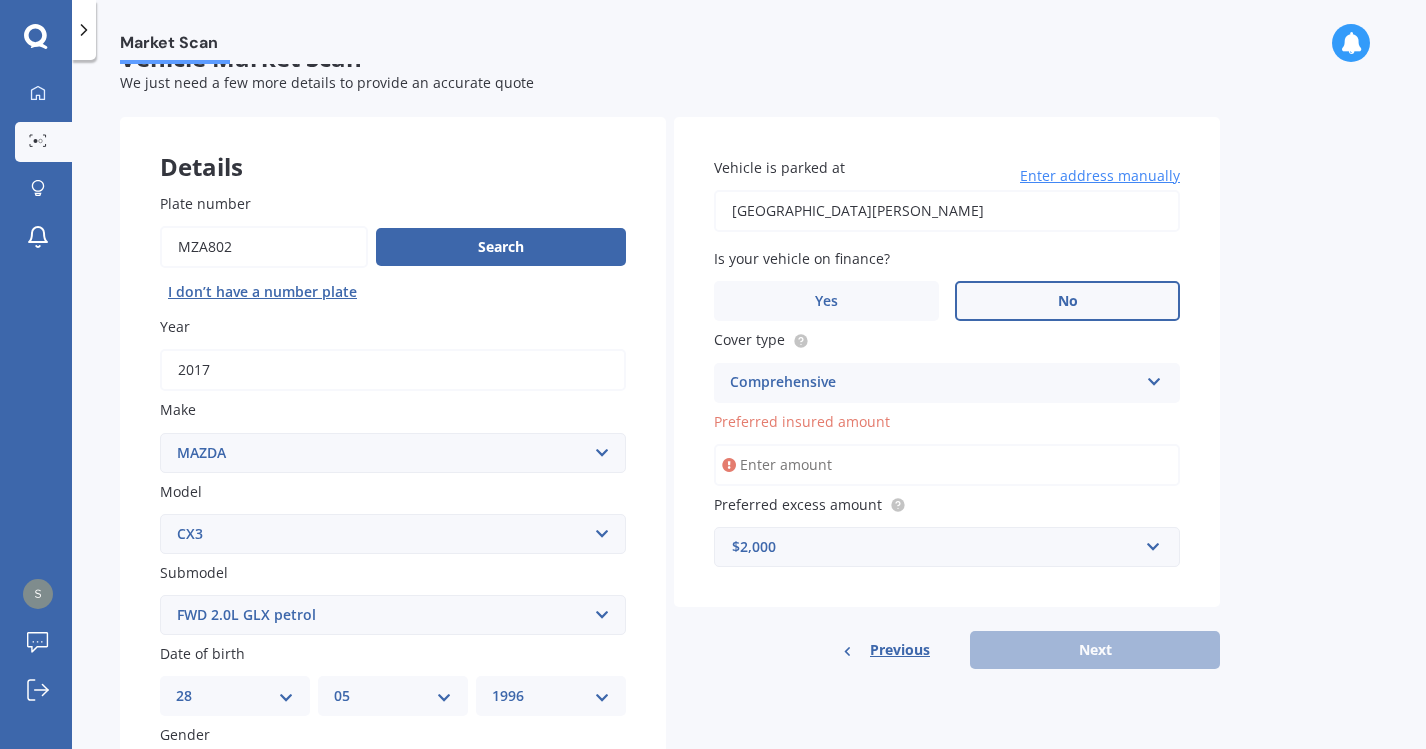 click on "Preferred insured amount" at bounding box center (947, 465) 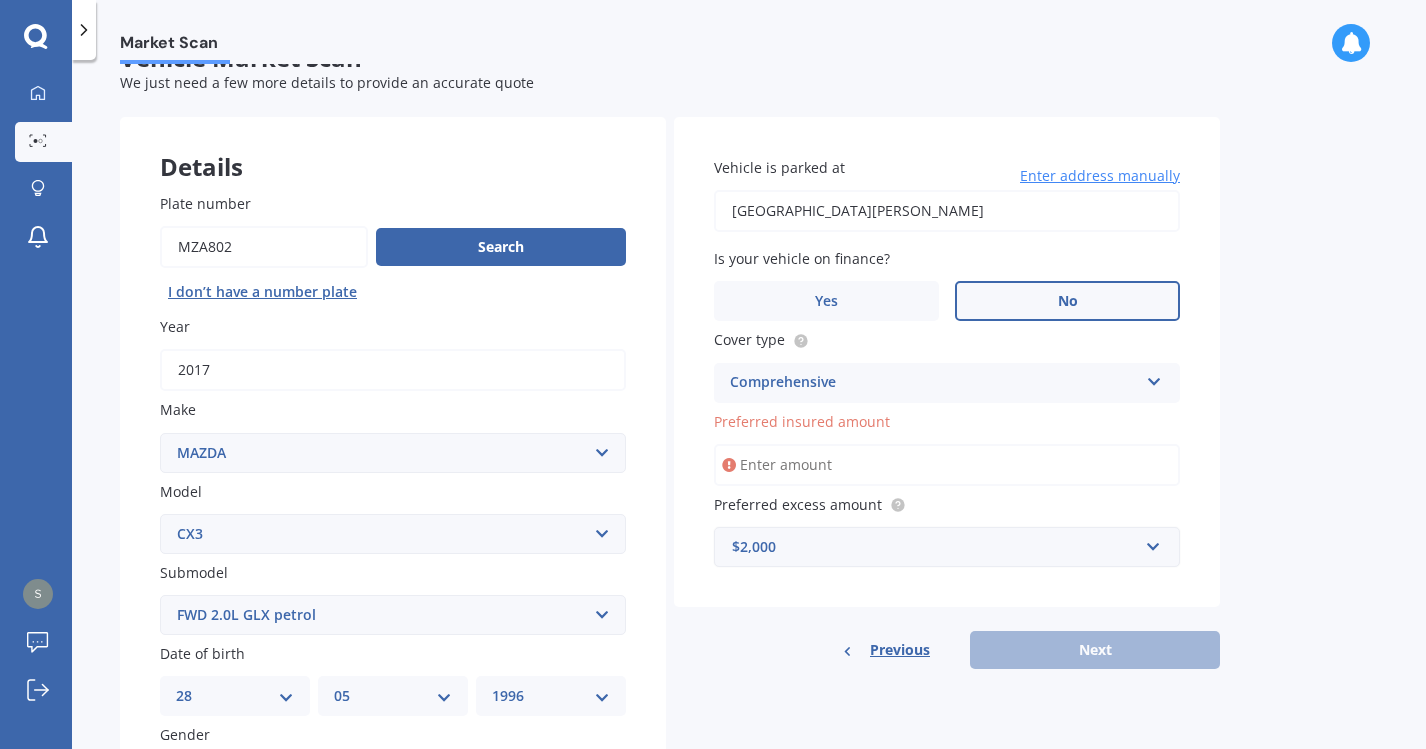 click on "$2,000" at bounding box center [935, 547] 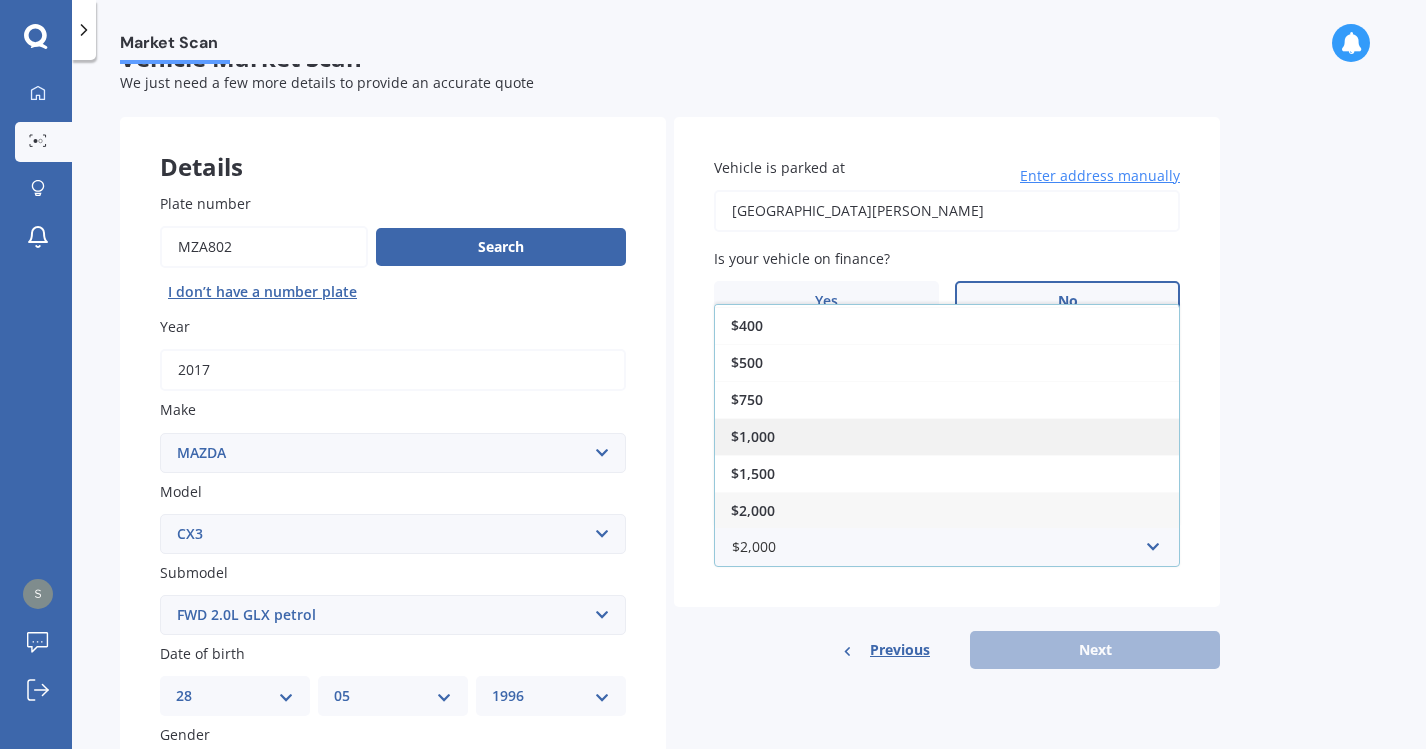 click on "$1,000" at bounding box center [947, 436] 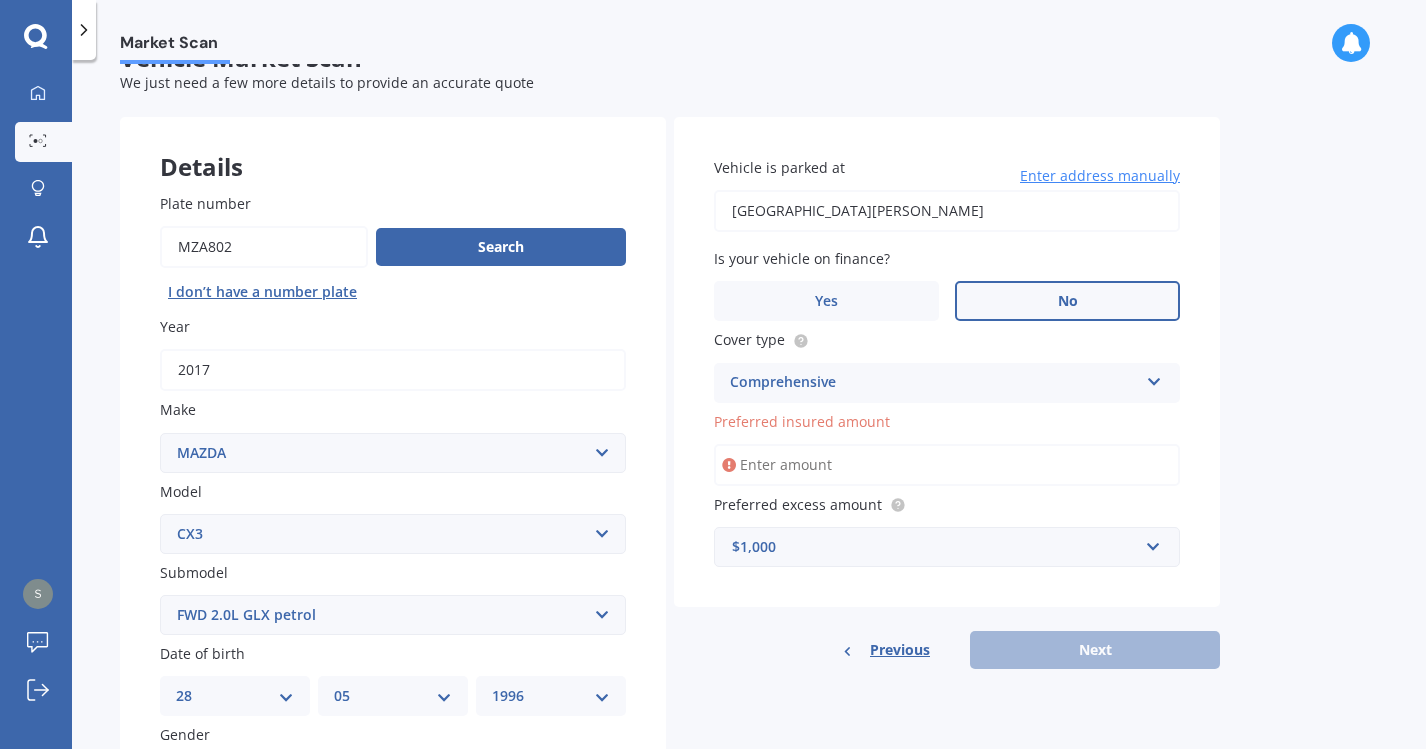 click on "Vehicle is parked at 3E William Avenue, Greenlane, Auckland 1061 Enter address manually Is your vehicle on finance? Yes No Cover type Comprehensive Comprehensive Third Party, Fire & Theft Third Party Preferred insured amount Preferred excess amount $1,000 $100 $400 $500 $750 $1,000 $1,500 $2,000" at bounding box center [947, 362] 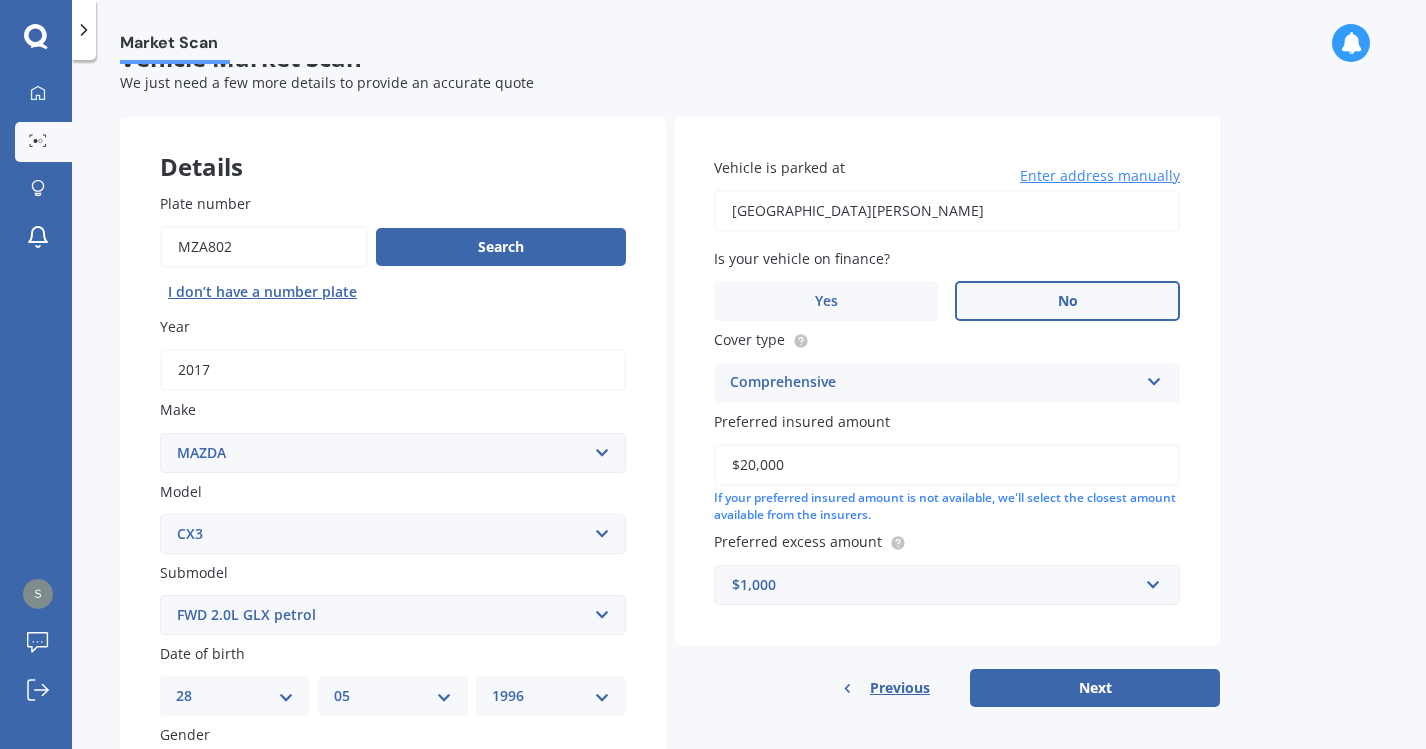 type on "$20,000" 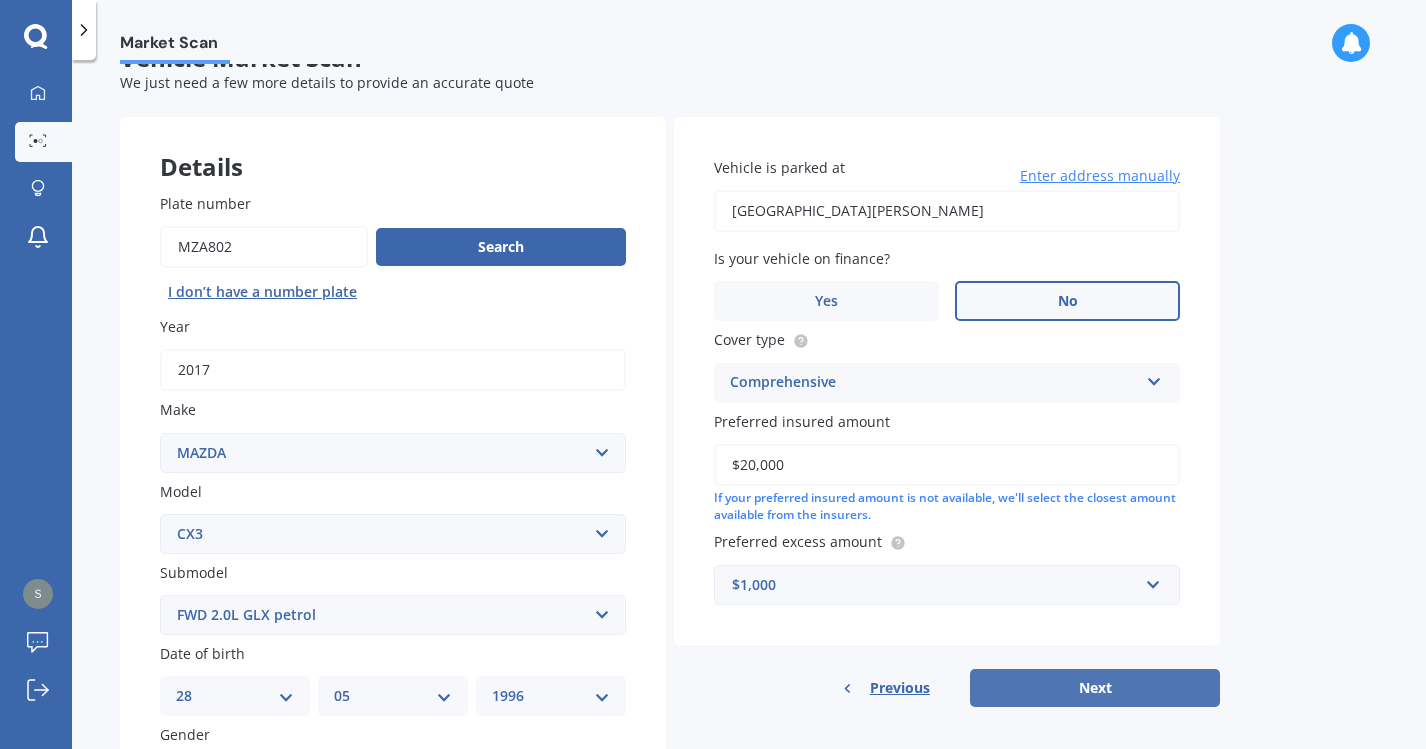 click on "Next" at bounding box center [1095, 688] 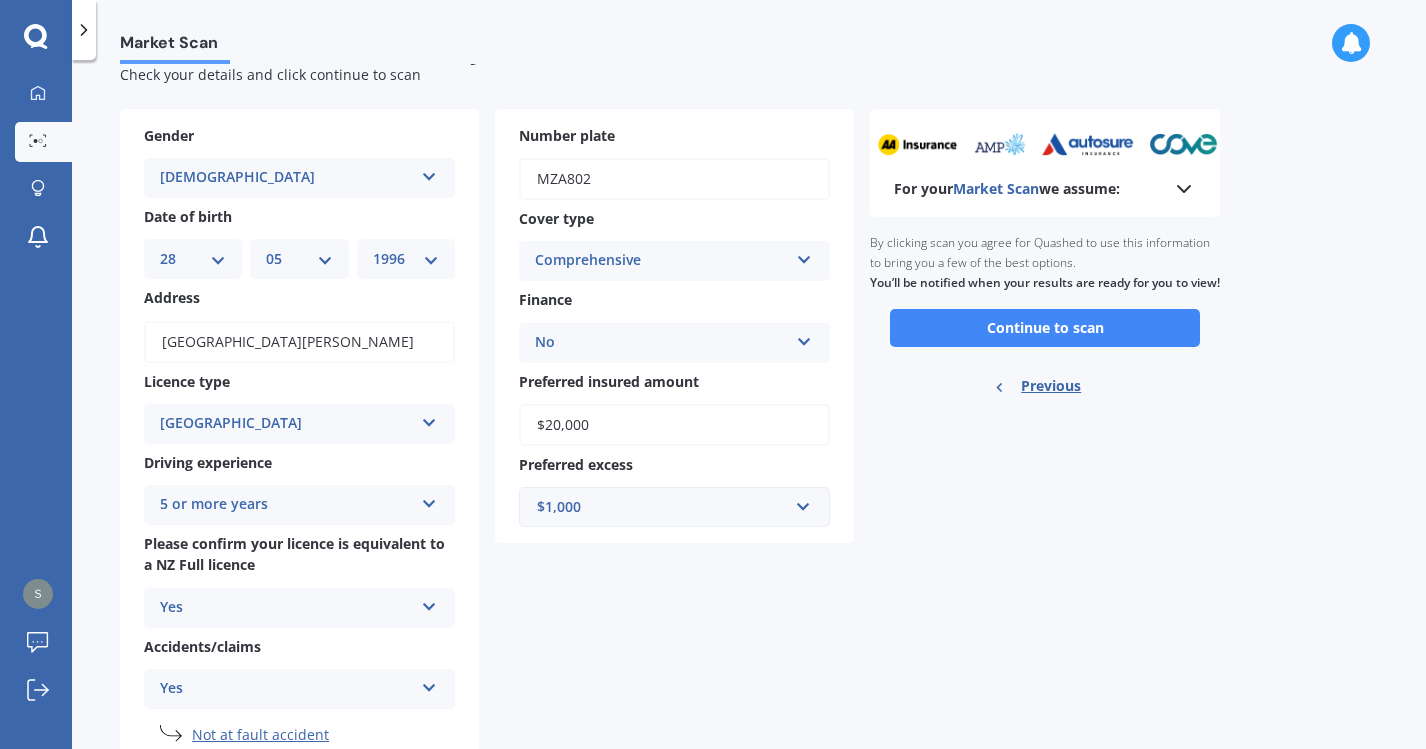 scroll, scrollTop: 119, scrollLeft: 0, axis: vertical 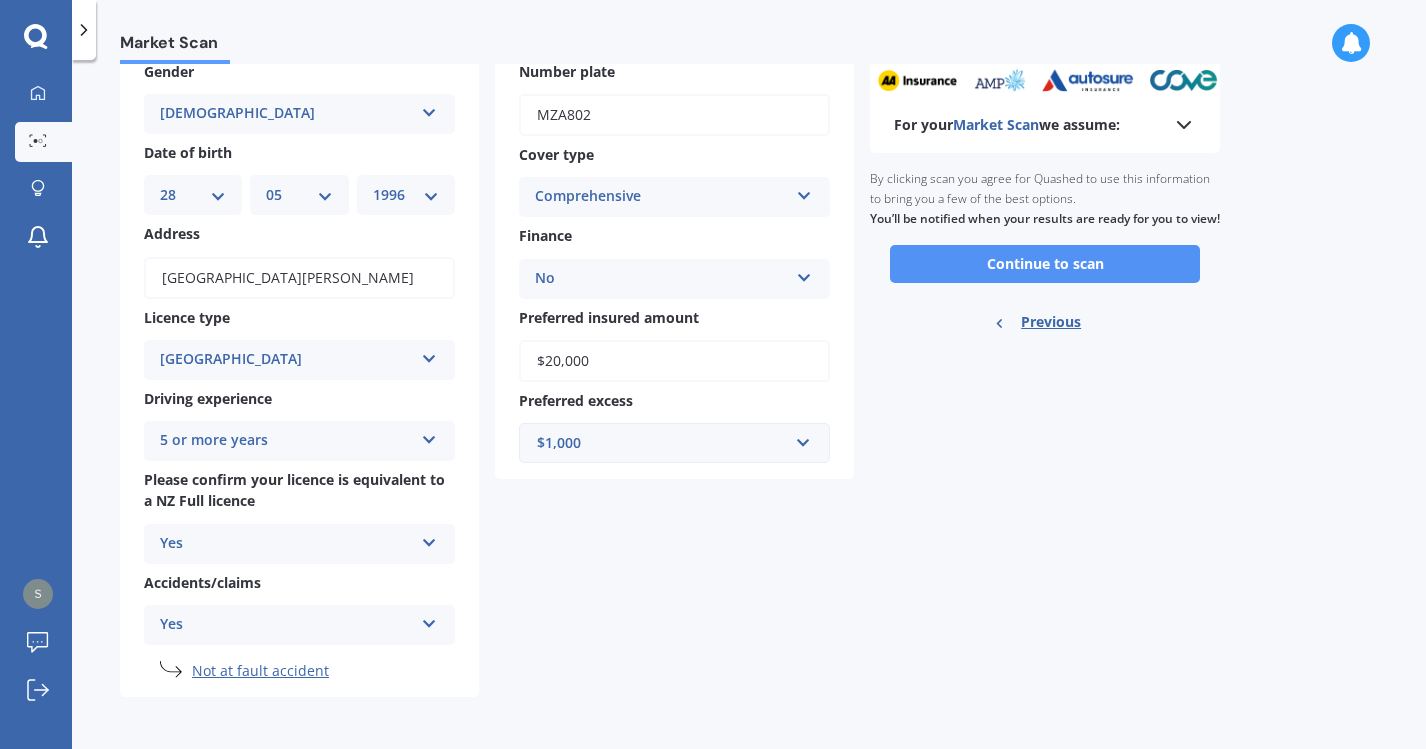 click on "Continue to scan" at bounding box center (1045, 264) 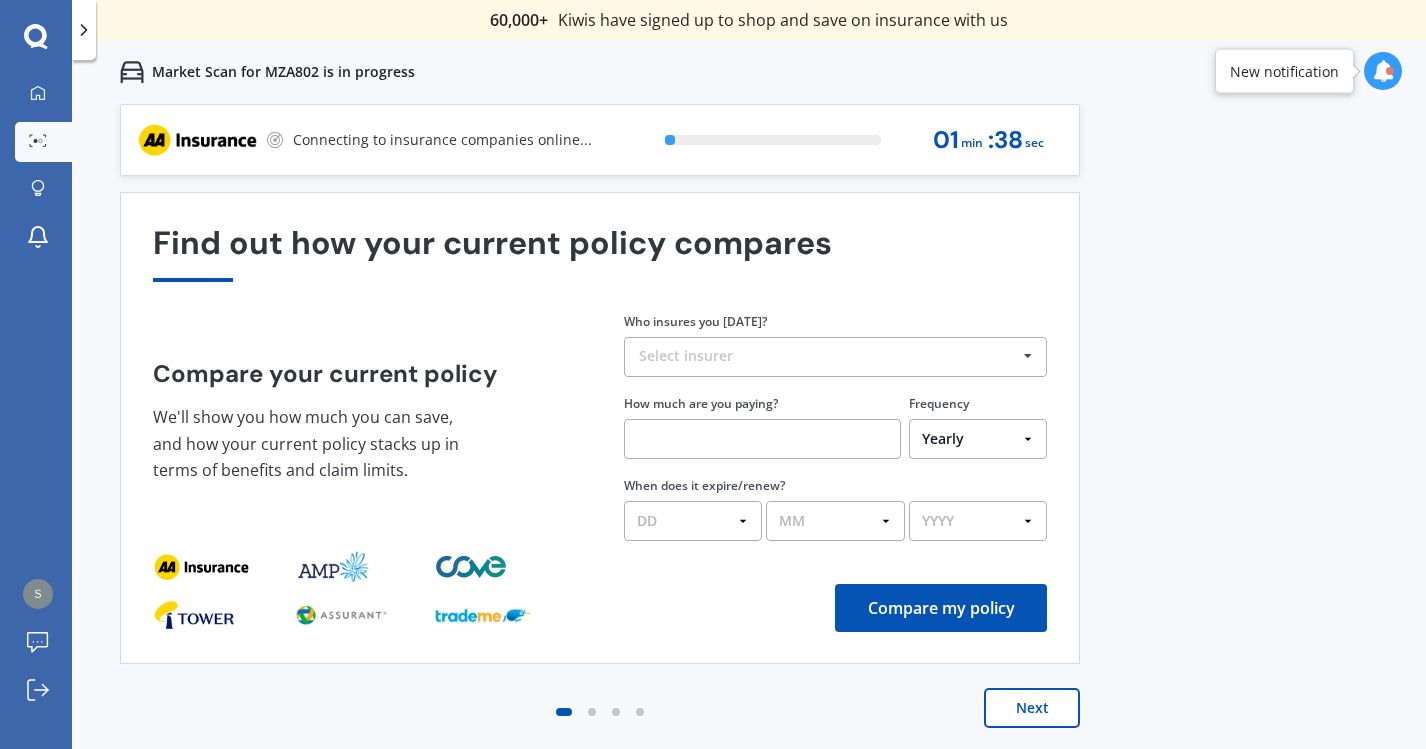 scroll, scrollTop: 0, scrollLeft: 0, axis: both 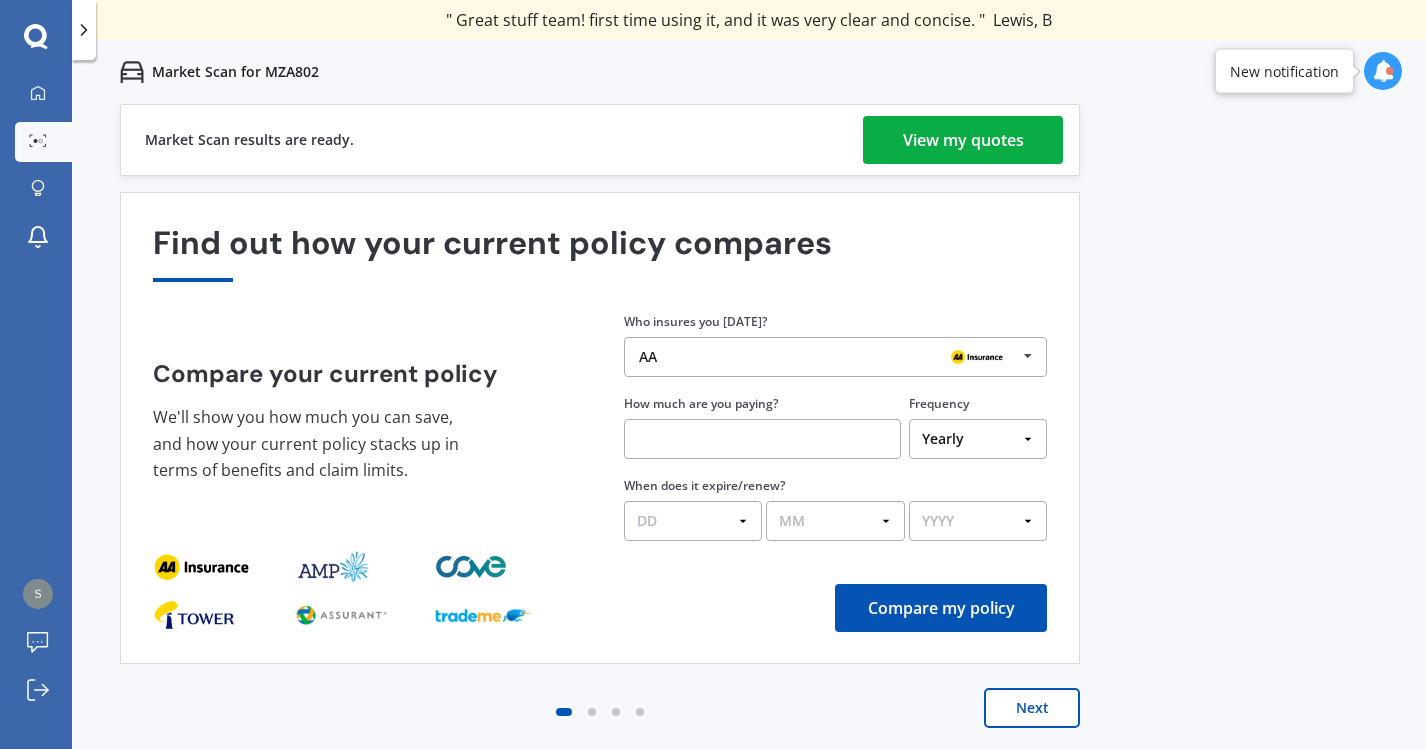 click on "View my quotes" at bounding box center (963, 140) 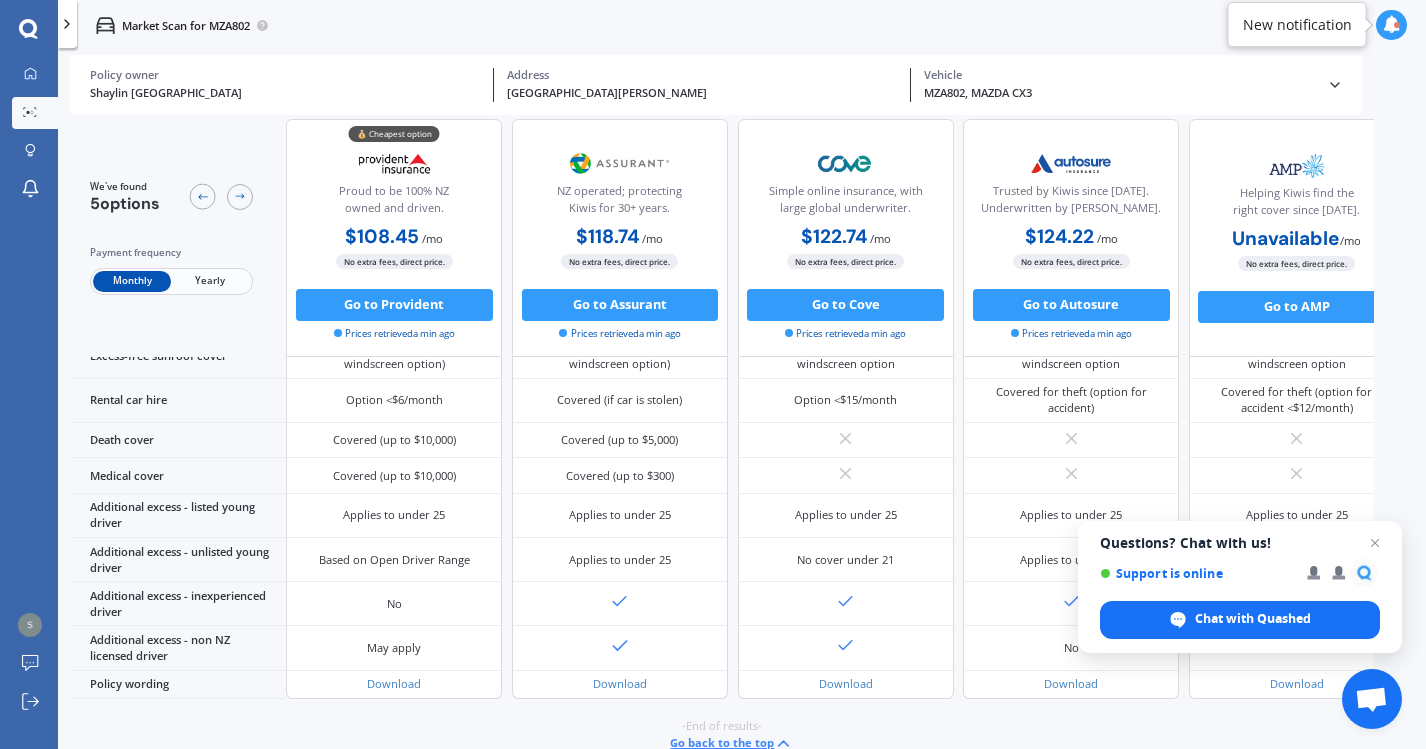 scroll, scrollTop: 827, scrollLeft: 0, axis: vertical 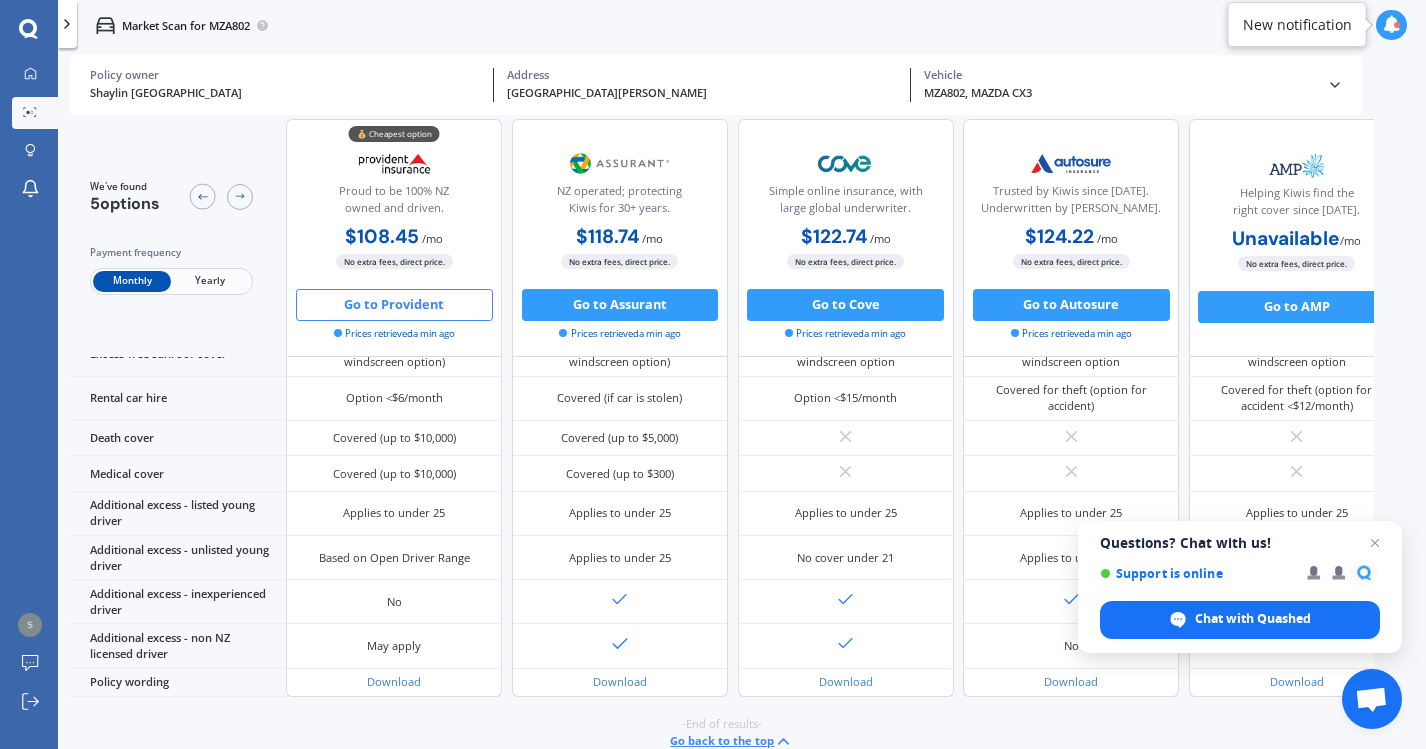 click on "Go to Provident" at bounding box center (394, 305) 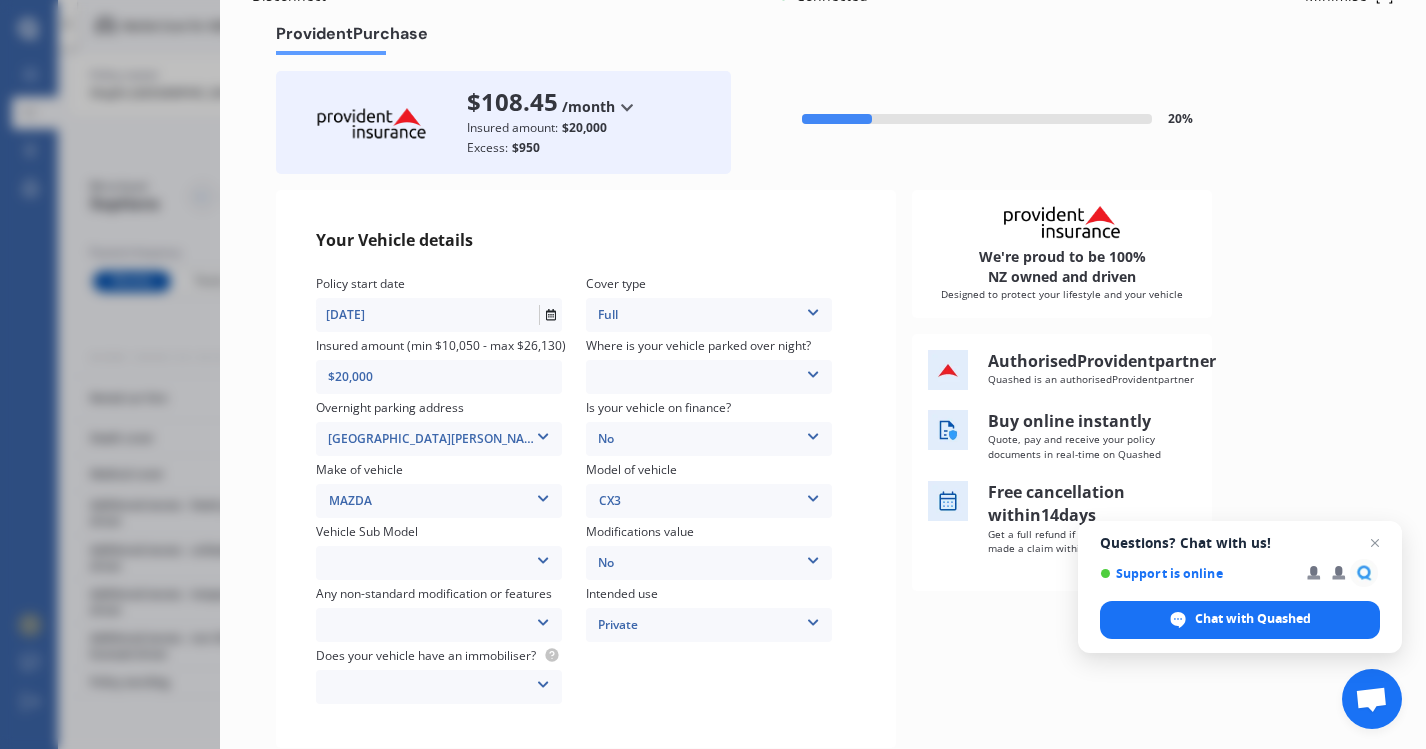 scroll, scrollTop: 49, scrollLeft: 0, axis: vertical 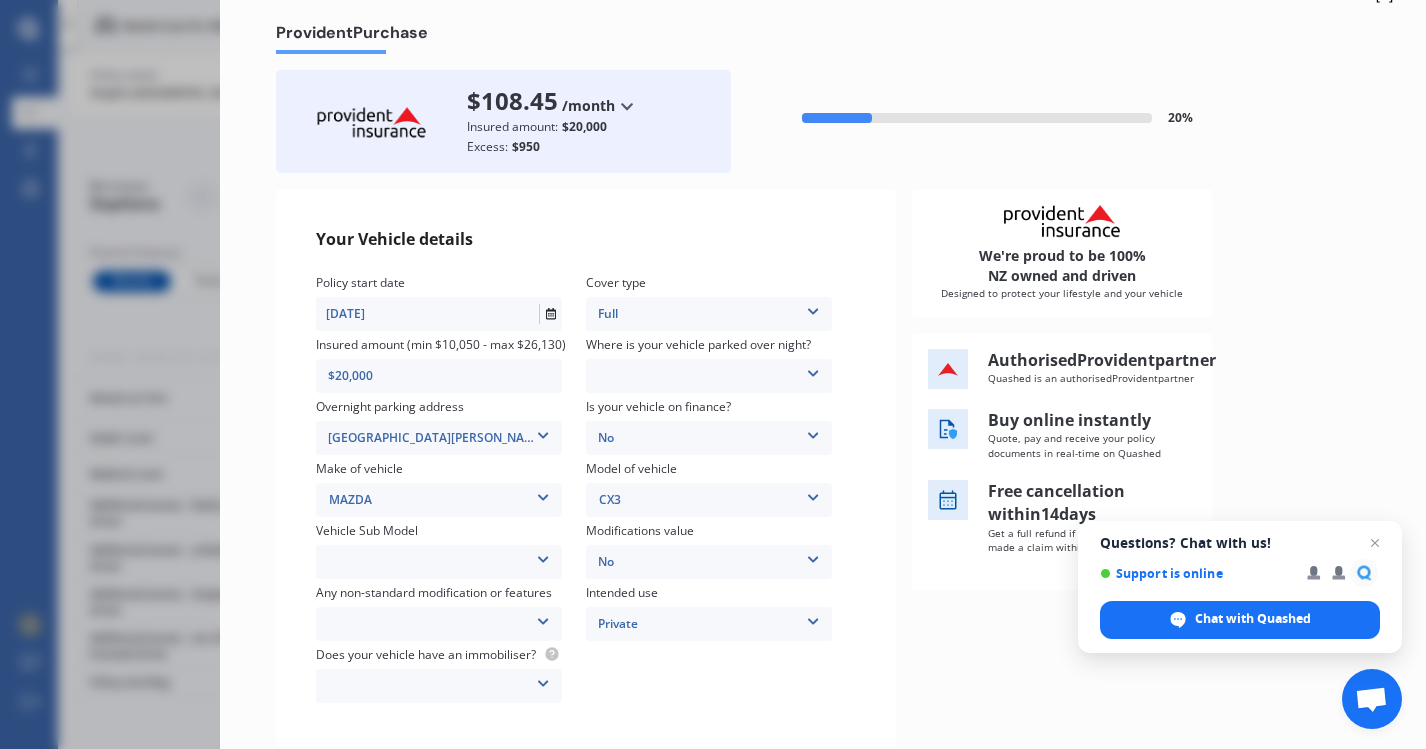 click on "Garage (fully enclosed) Off Street Parking Other" at bounding box center (709, 376) 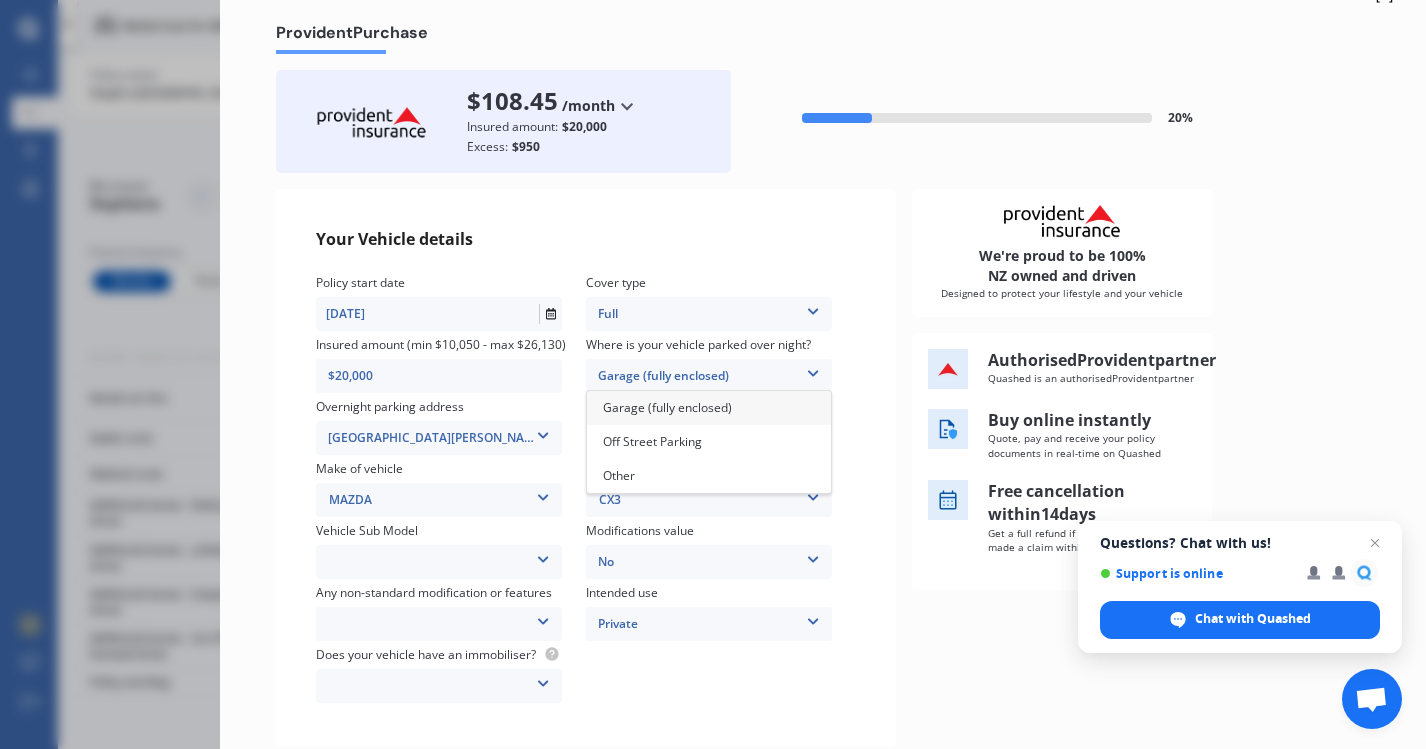 click on "Garage (fully enclosed)" at bounding box center (667, 407) 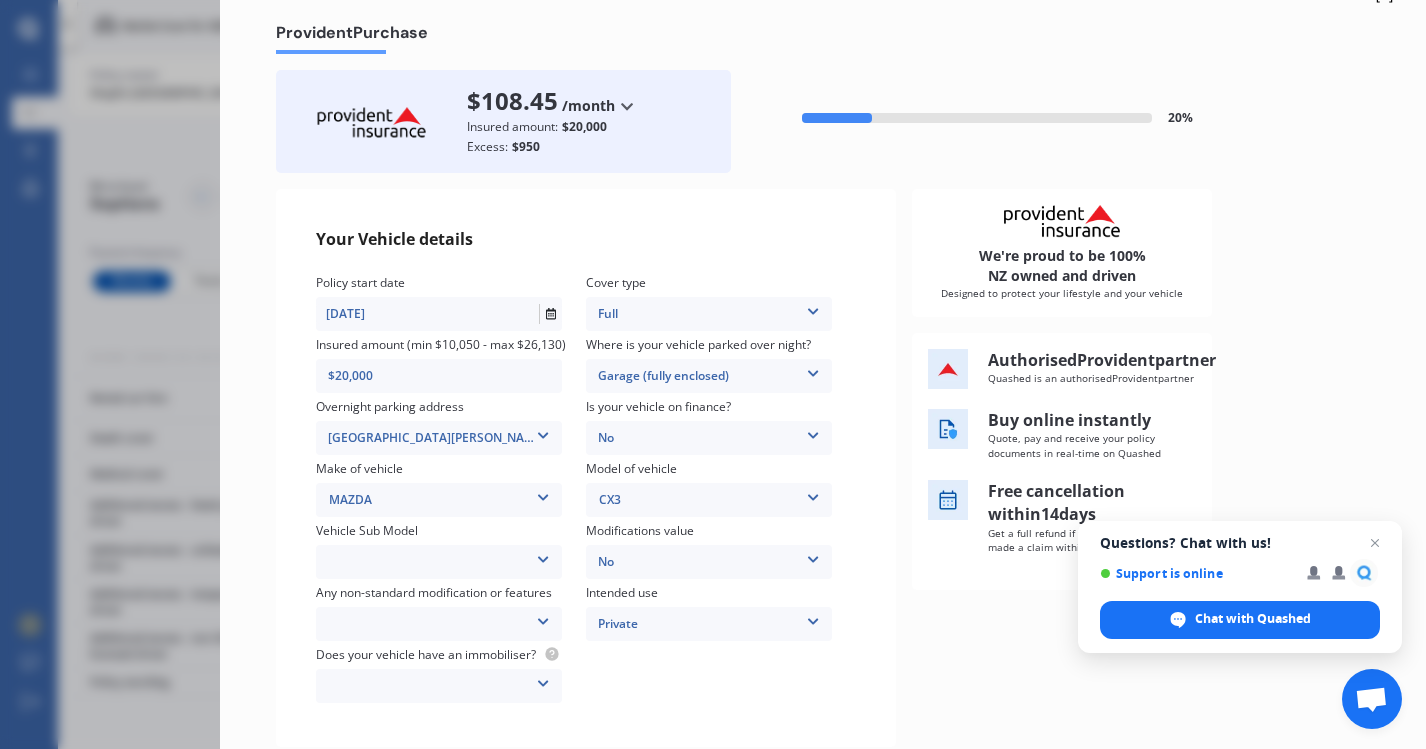 click on "CX-3 GLX. Wagon 5dr Spts Auto 6sp 2.0i MY16 CX-3 GSX. Wagon 5dr Spts Auto 6sp 2.0i MY16 CX-3 Limited. Wagon 5dr Spts Auto 6sp 2.0i MY16 CX-3 GLX. Wagon 5dr Spts Auto 6sp 2.0i MY17 CX-3 GSX. Wagon 5dr Spts Auto 6sp 2.0i MY17 CX-3 Limited. Wagon 5dr Spts Auto 6sp 2.0i MY17" at bounding box center [439, 562] 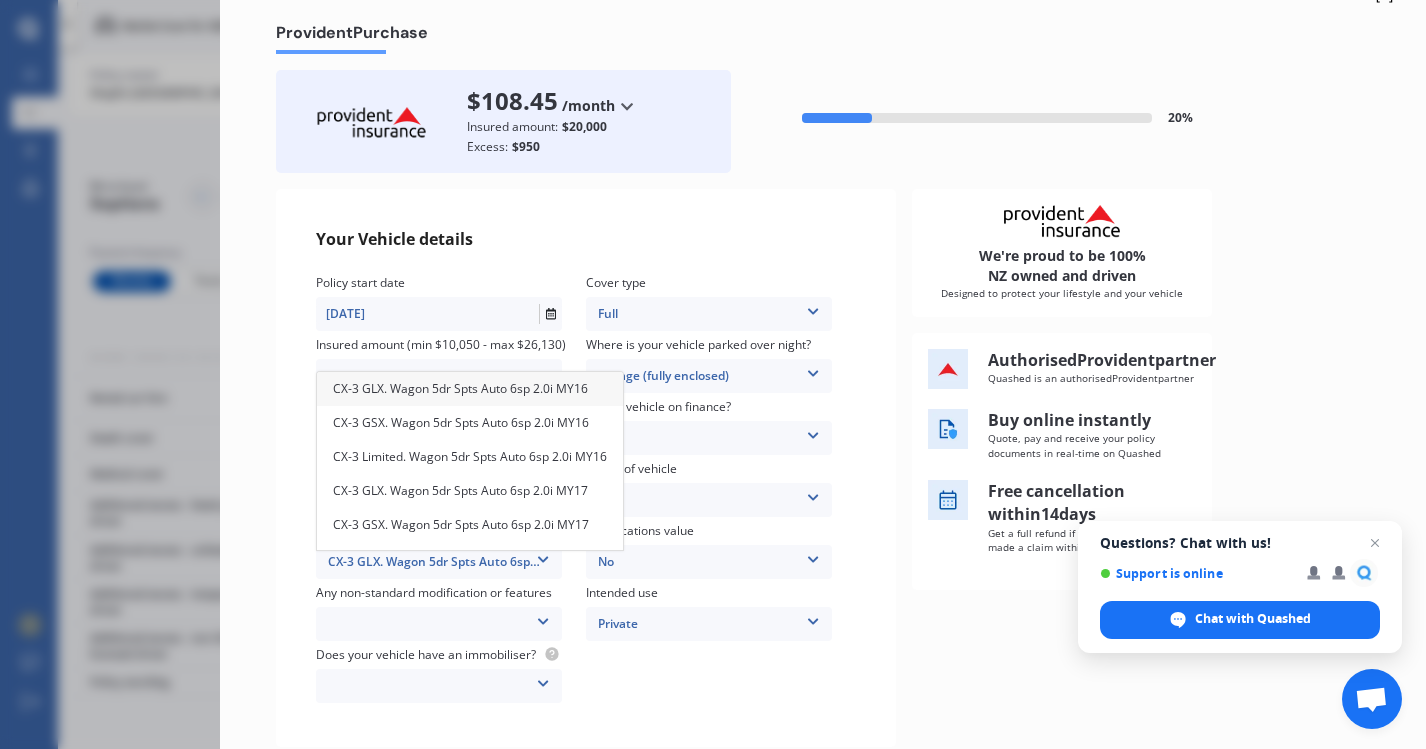 click on "Policy start date 22/07/2025 Cover type Full Full Insured amount (min $10,050 - max $26,130) $20,000 Where is your vehicle parked over night? Garage (fully enclosed) Garage (fully enclosed) Off Street Parking Other Overnight parking address 3E William Avenue, Greenlane, Auckland 1061 3E William Avenue, Greenlane, Auckland 1061 Is your vehicle on finance? No No Yes Make of vehicle MAZDA MAZDA Model of vehicle CX3 CX3 Vehicle Sub Model CX-3 GLX. Wagon 5dr Spts Auto 6sp 2.0i MY16 CX-3 GLX. Wagon 5dr Spts Auto 6sp 2.0i MY16 CX-3 GSX. Wagon 5dr Spts Auto 6sp 2.0i MY16 CX-3 Limited. Wagon 5dr Spts Auto 6sp 2.0i MY16 CX-3 GLX. Wagon 5dr Spts Auto 6sp 2.0i MY17 CX-3 GSX. Wagon 5dr Spts Auto 6sp 2.0i MY17 CX-3 Limited. Wagon 5dr Spts Auto 6sp 2.0i MY17 Modifications value No No Up to $4000 Up to $6000 Greater than $6000 Any non-standard modification or features None Nitrous Oxide System(NOS) Roll Cage Full Racing Harness Intended use Private Private Private & Business Does your vehicle have an immobiliser? Yes No" at bounding box center (586, 490) 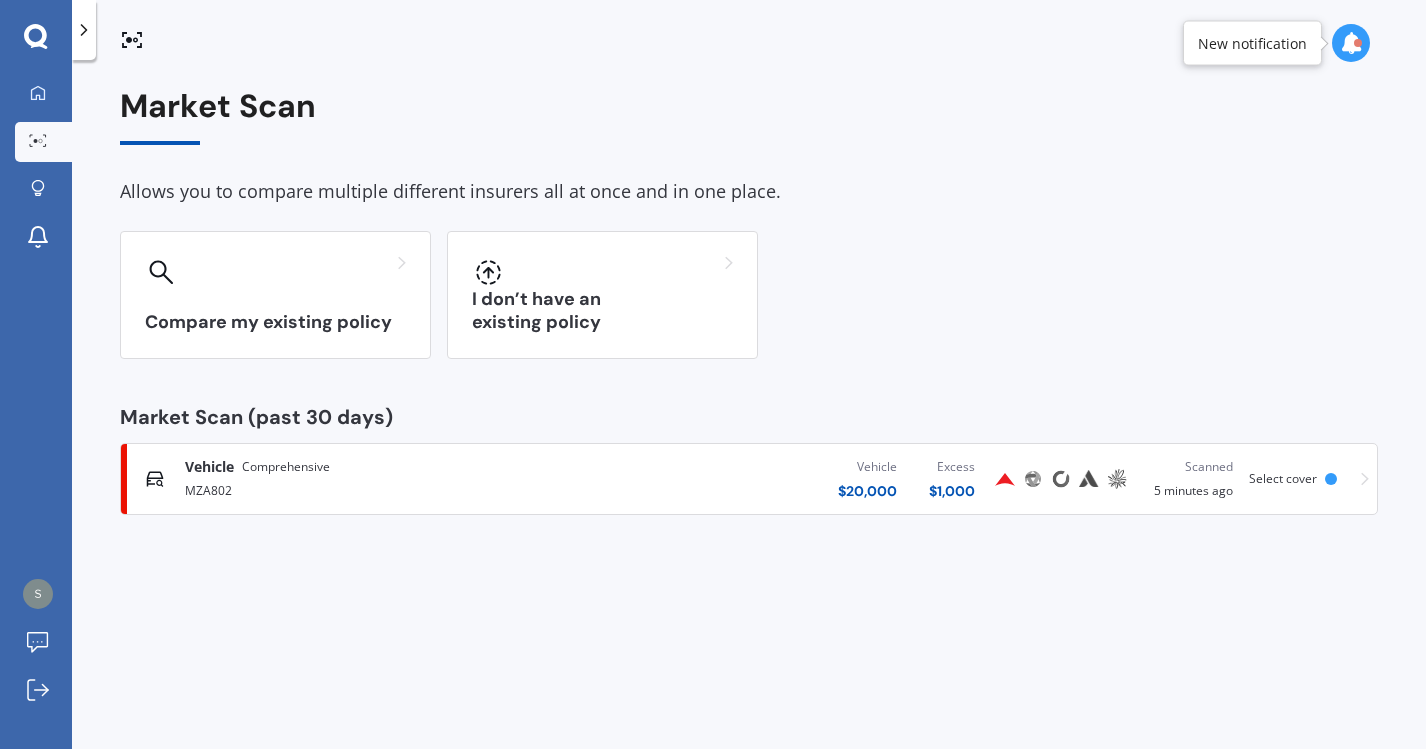 click on "MZA802" at bounding box center (376, 489) 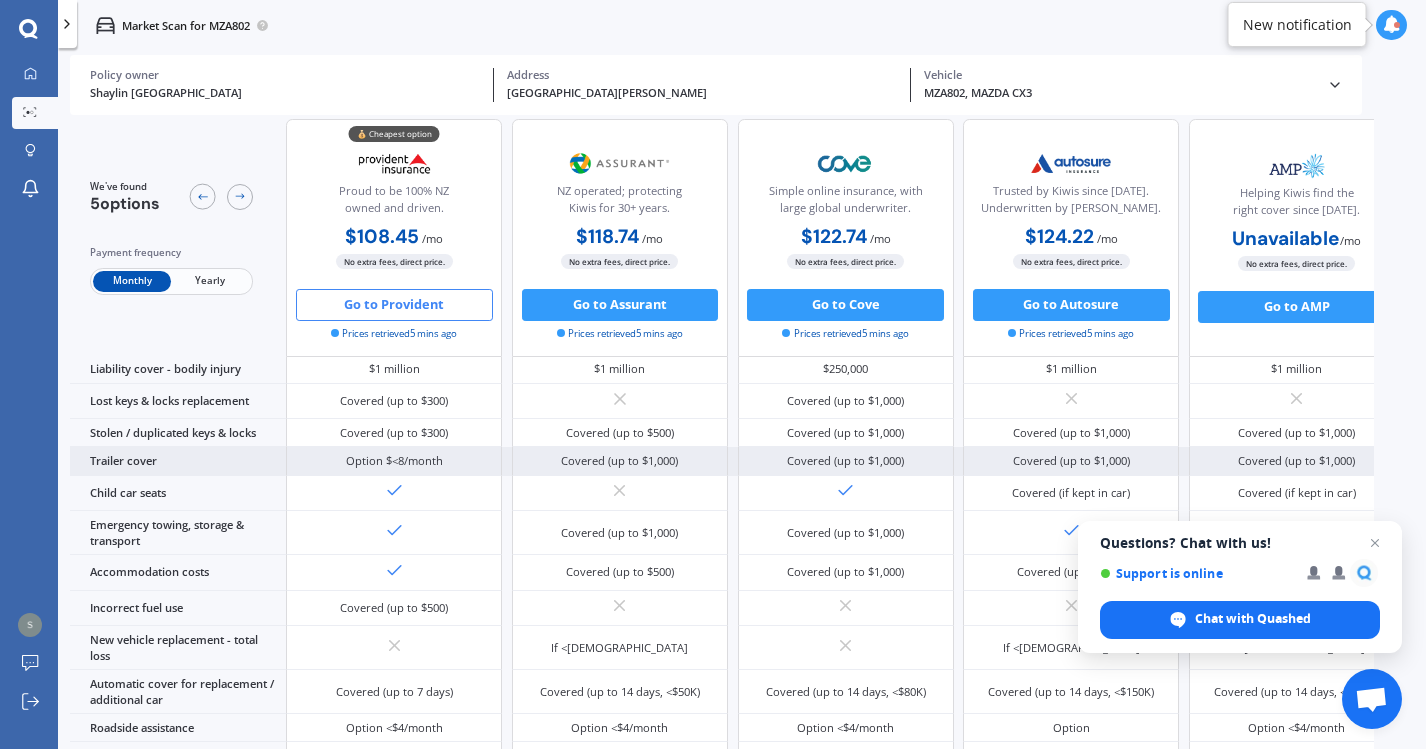 scroll, scrollTop: 0, scrollLeft: 0, axis: both 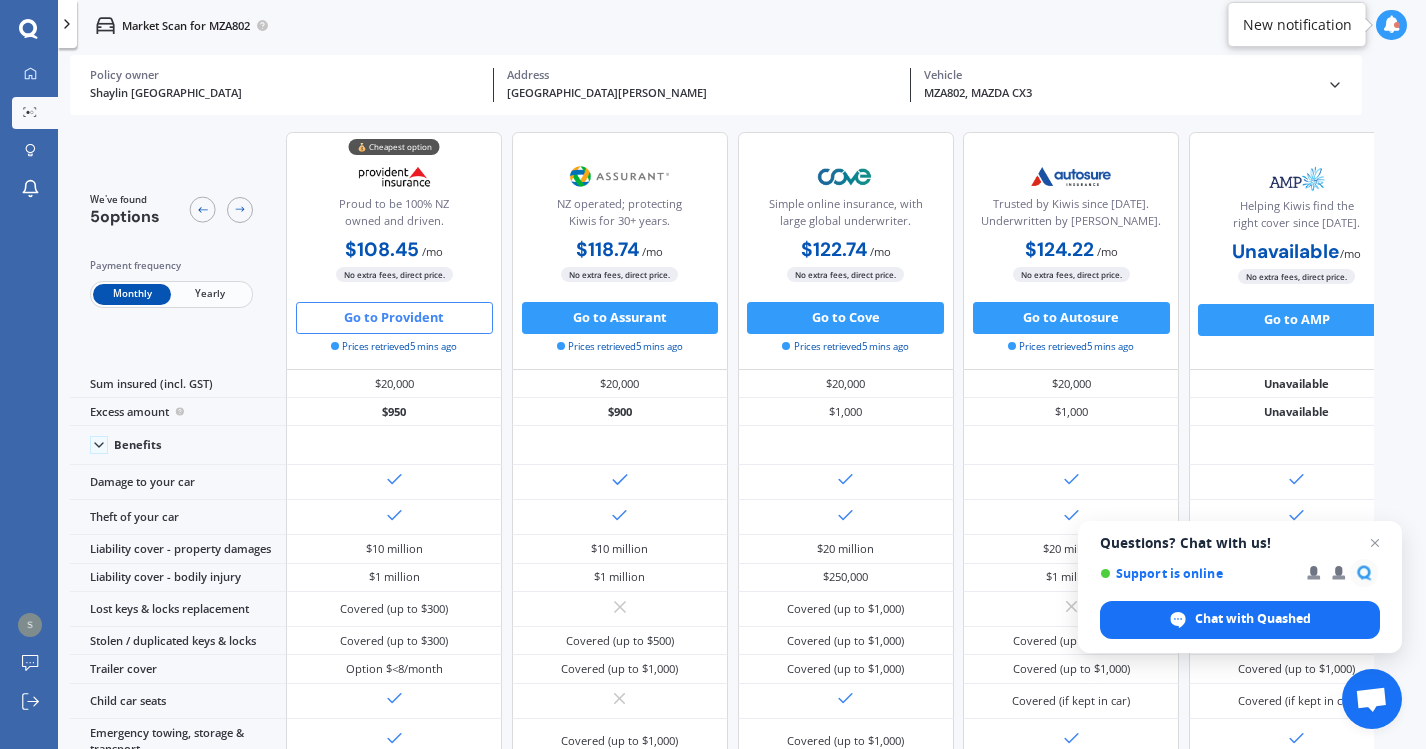 click on "Go to Provident" at bounding box center (394, 318) 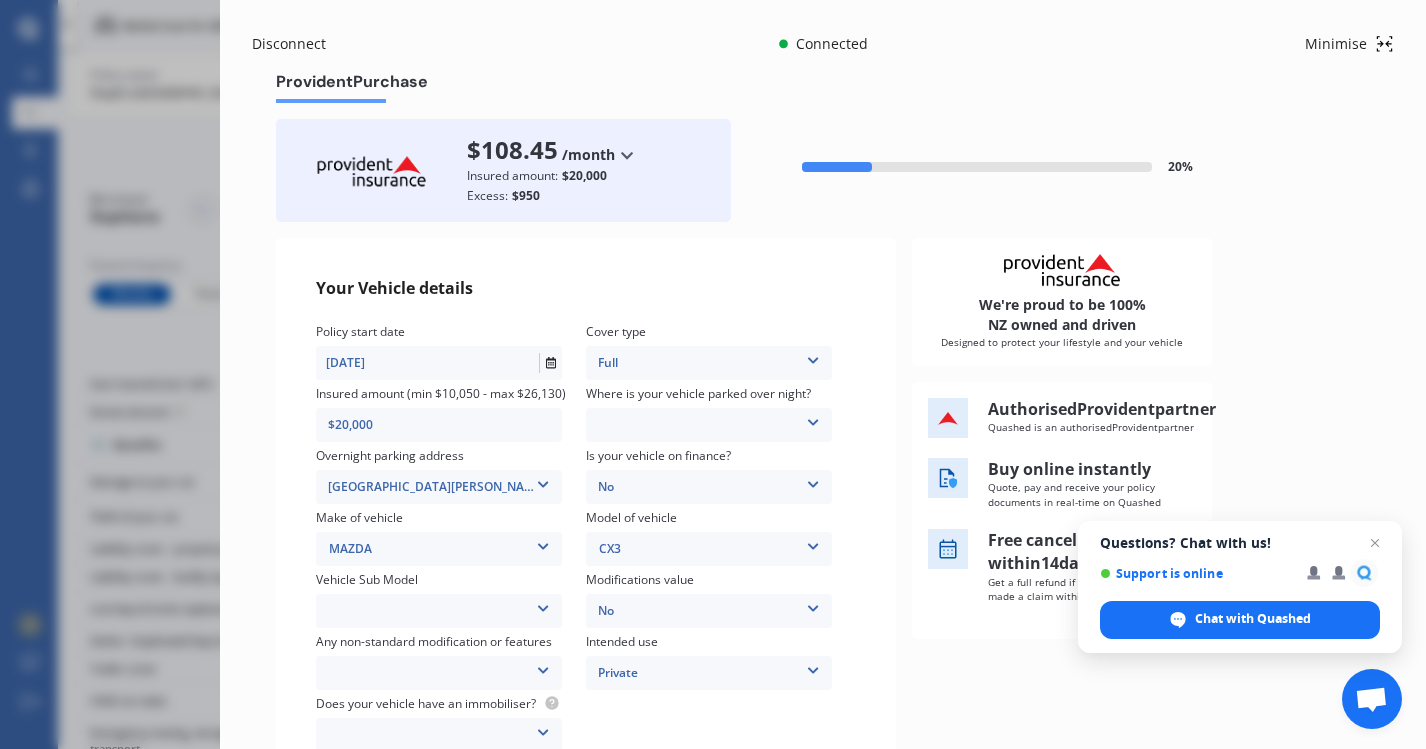 scroll, scrollTop: 183, scrollLeft: 0, axis: vertical 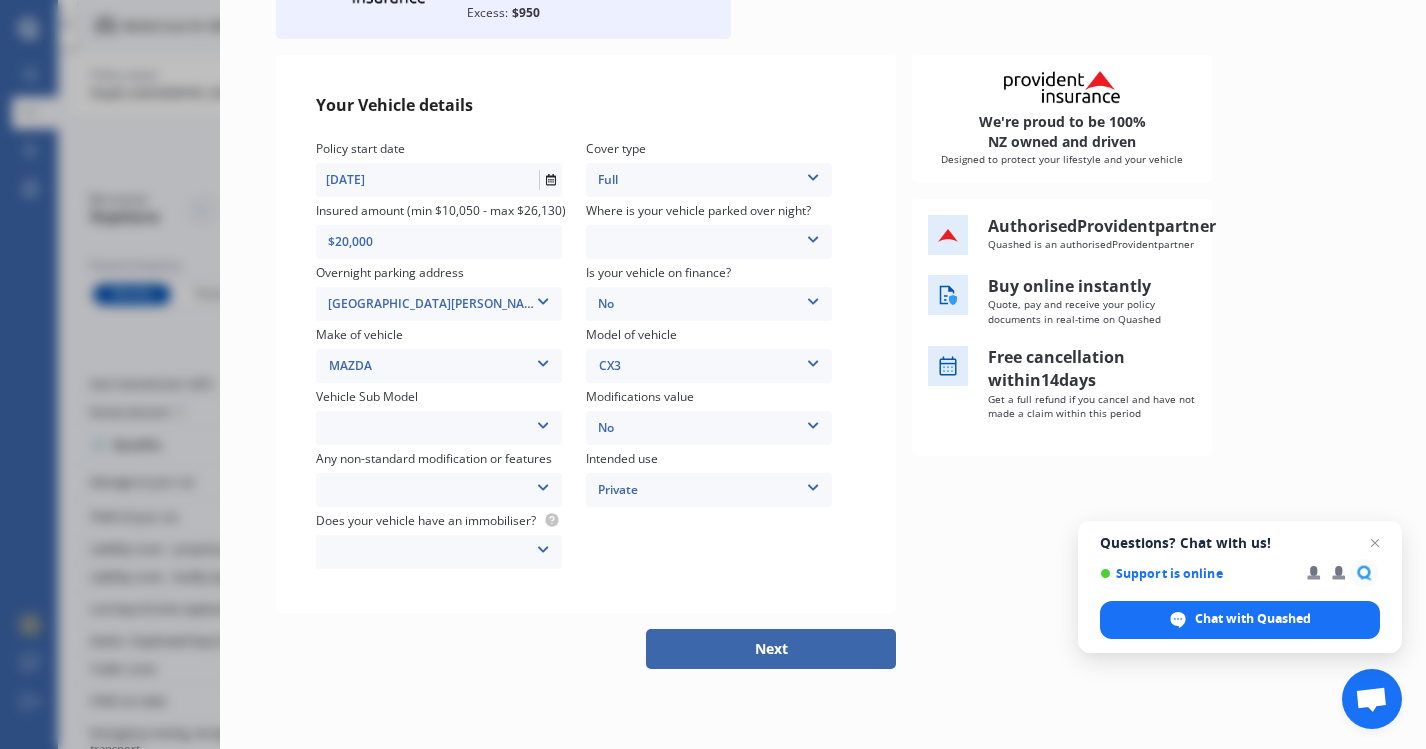 click on "Next" at bounding box center (771, 649) 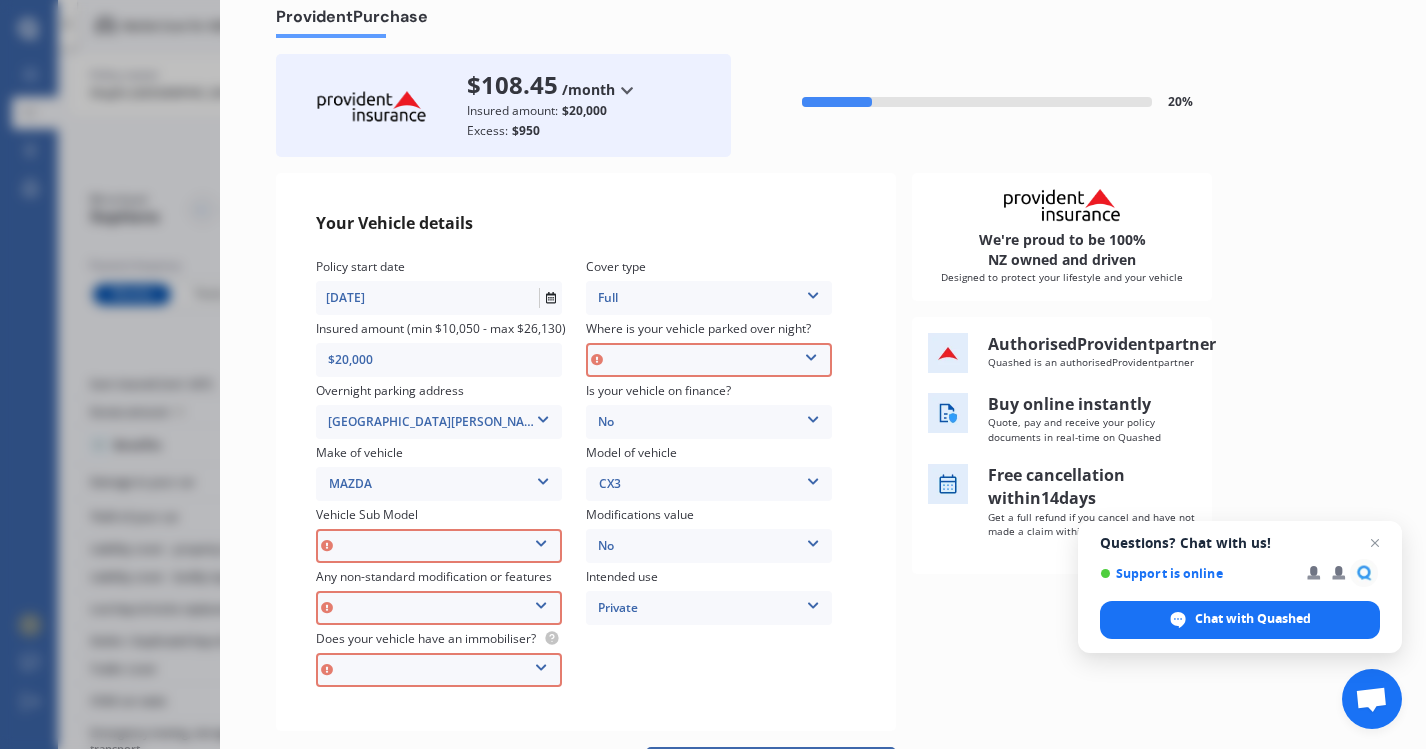 scroll, scrollTop: 40, scrollLeft: 0, axis: vertical 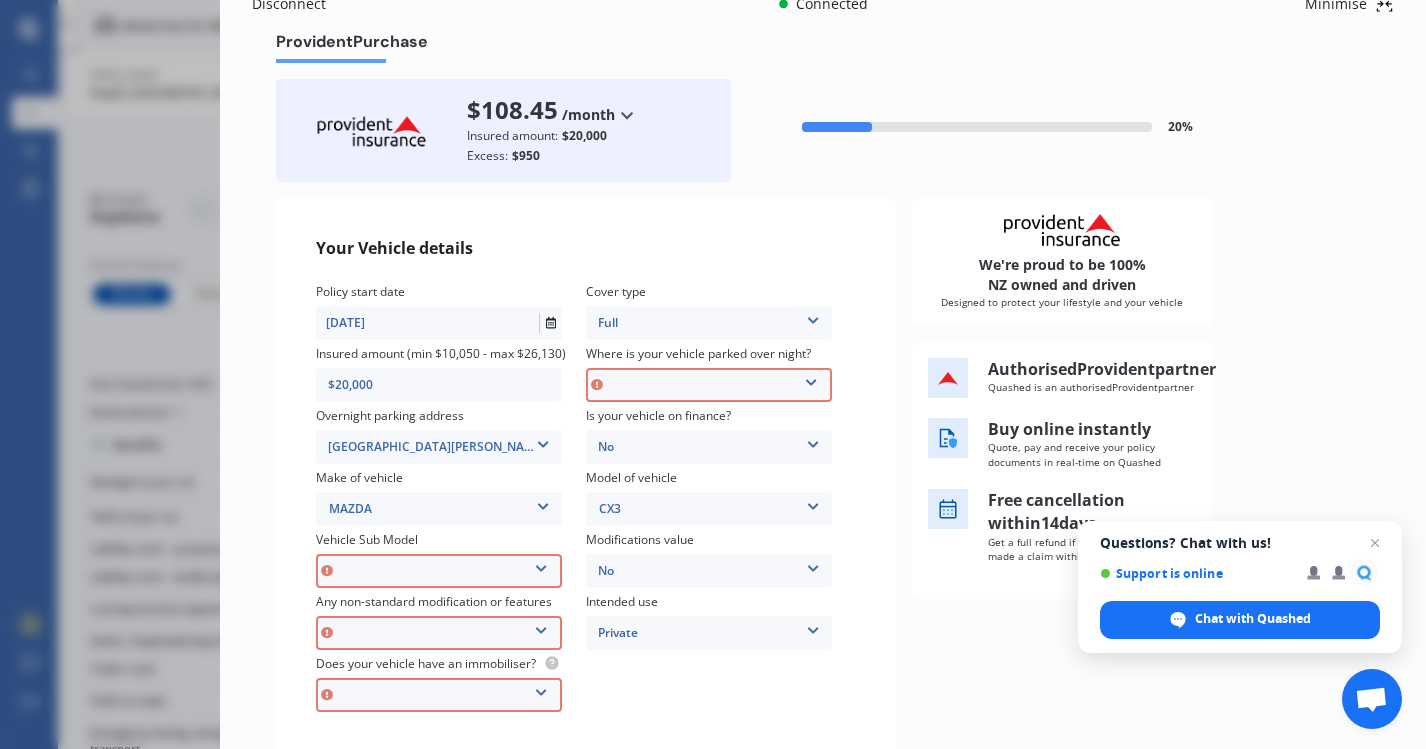 click on "Garage (fully enclosed) Off Street Parking Other" at bounding box center (709, 385) 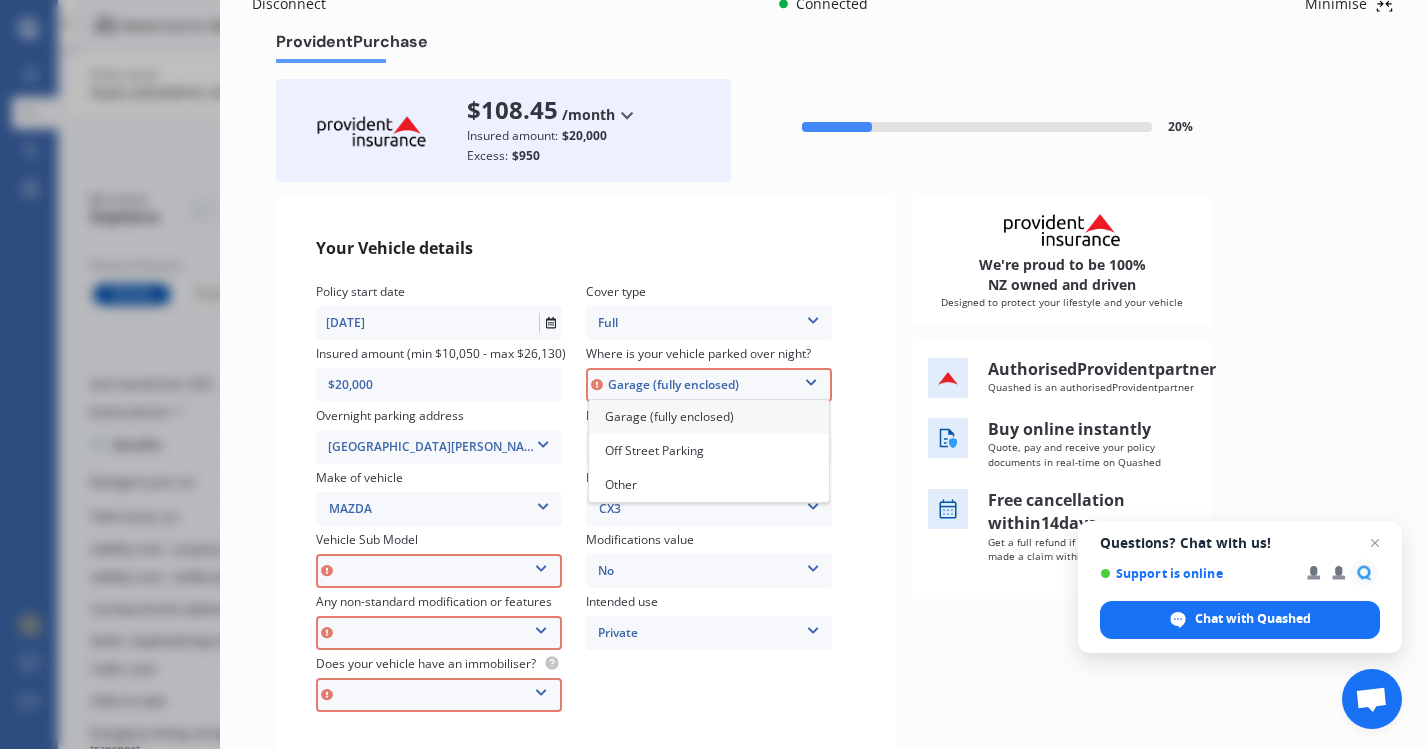 click on "Garage (fully enclosed)" at bounding box center [669, 416] 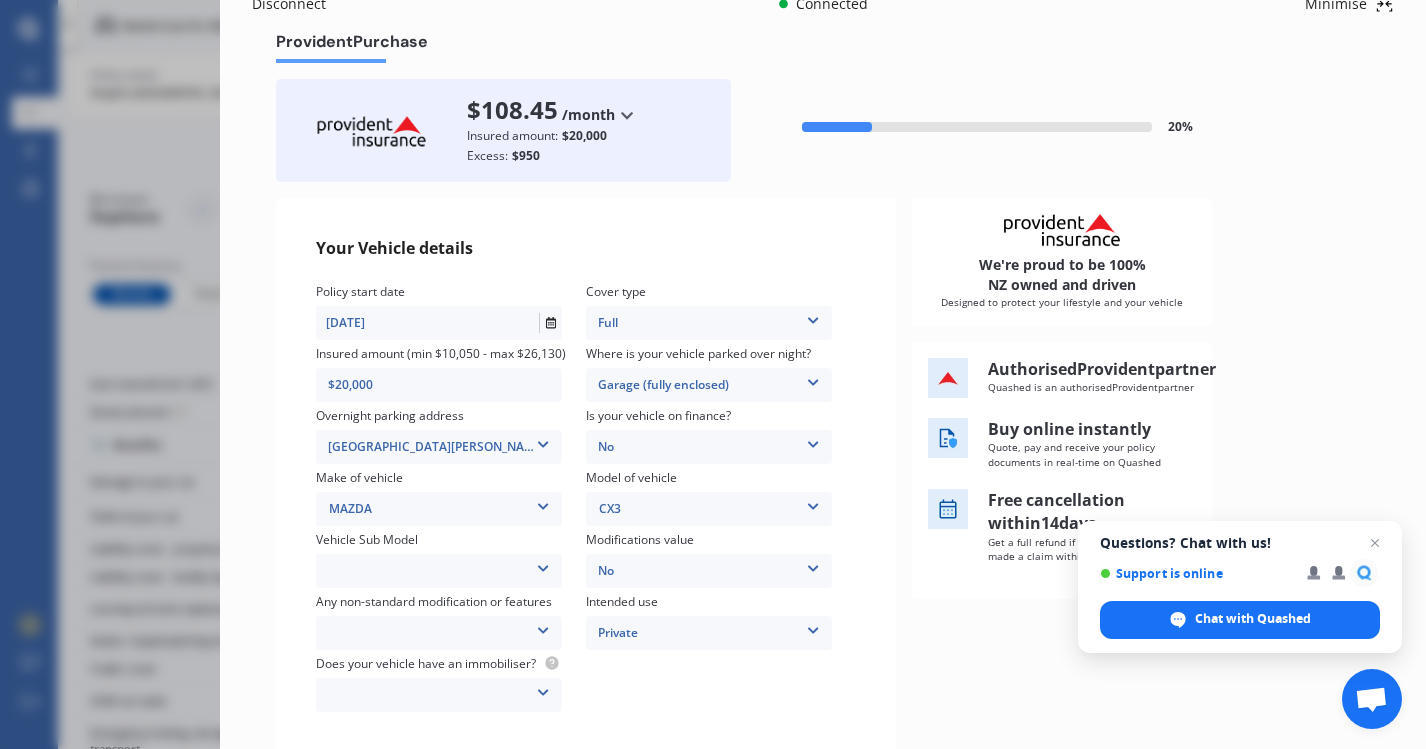 click on "CX-3 GLX. Wagon 5dr Spts Auto 6sp 2.0i MY16 CX-3 GSX. Wagon 5dr Spts Auto 6sp 2.0i MY16 CX-3 Limited. Wagon 5dr Spts Auto 6sp 2.0i MY16 CX-3 GLX. Wagon 5dr Spts Auto 6sp 2.0i MY17 CX-3 GSX. Wagon 5dr Spts Auto 6sp 2.0i MY17 CX-3 Limited. Wagon 5dr Spts Auto 6sp 2.0i MY17" at bounding box center [439, 571] 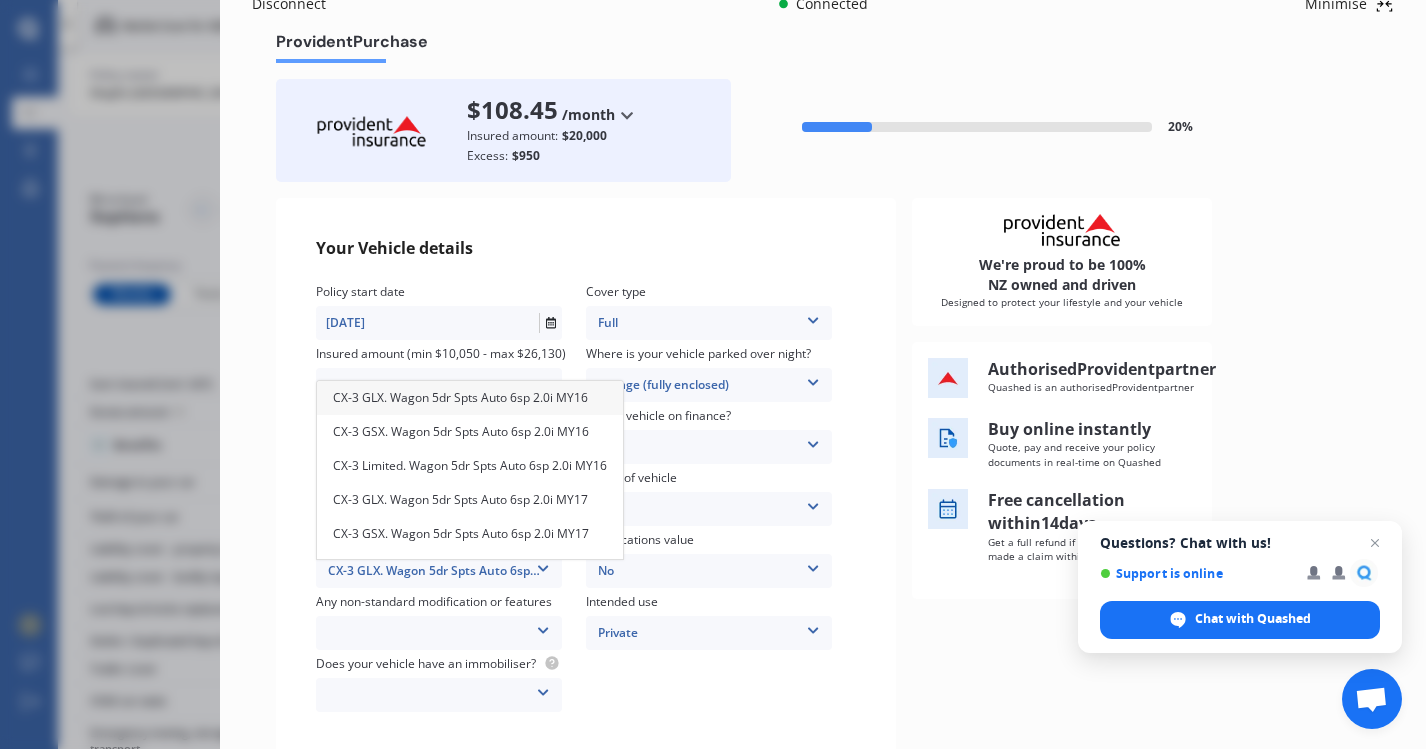 click on "Your Vehicle details Policy start date 22/07/2025 Cover type Full Full Insured amount (min $10,050 - max $26,130) $20,000 Where is your vehicle parked over night? Garage (fully enclosed) Garage (fully enclosed) Off Street Parking Other Overnight parking address 3E William Avenue, Greenlane, Auckland 1061 3E William Avenue, Greenlane, Auckland 1061 Is your vehicle on finance? No No Yes Make of vehicle MAZDA MAZDA Model of vehicle CX3 CX3 Vehicle Sub Model CX-3 GLX. Wagon 5dr Spts Auto 6sp 2.0i MY16 CX-3 GLX. Wagon 5dr Spts Auto 6sp 2.0i MY16 CX-3 GSX. Wagon 5dr Spts Auto 6sp 2.0i MY16 CX-3 Limited. Wagon 5dr Spts Auto 6sp 2.0i MY16 CX-3 GLX. Wagon 5dr Spts Auto 6sp 2.0i MY17 CX-3 GSX. Wagon 5dr Spts Auto 6sp 2.0i MY17 CX-3 Limited. Wagon 5dr Spts Auto 6sp 2.0i MY17 Modifications value No No Up to $4000 Up to $6000 Greater than $6000 Any non-standard modification or features None Nitrous Oxide System(NOS) Roll Cage Full Racing Harness Intended use Private Private Private & Business Yes No" at bounding box center (586, 477) 